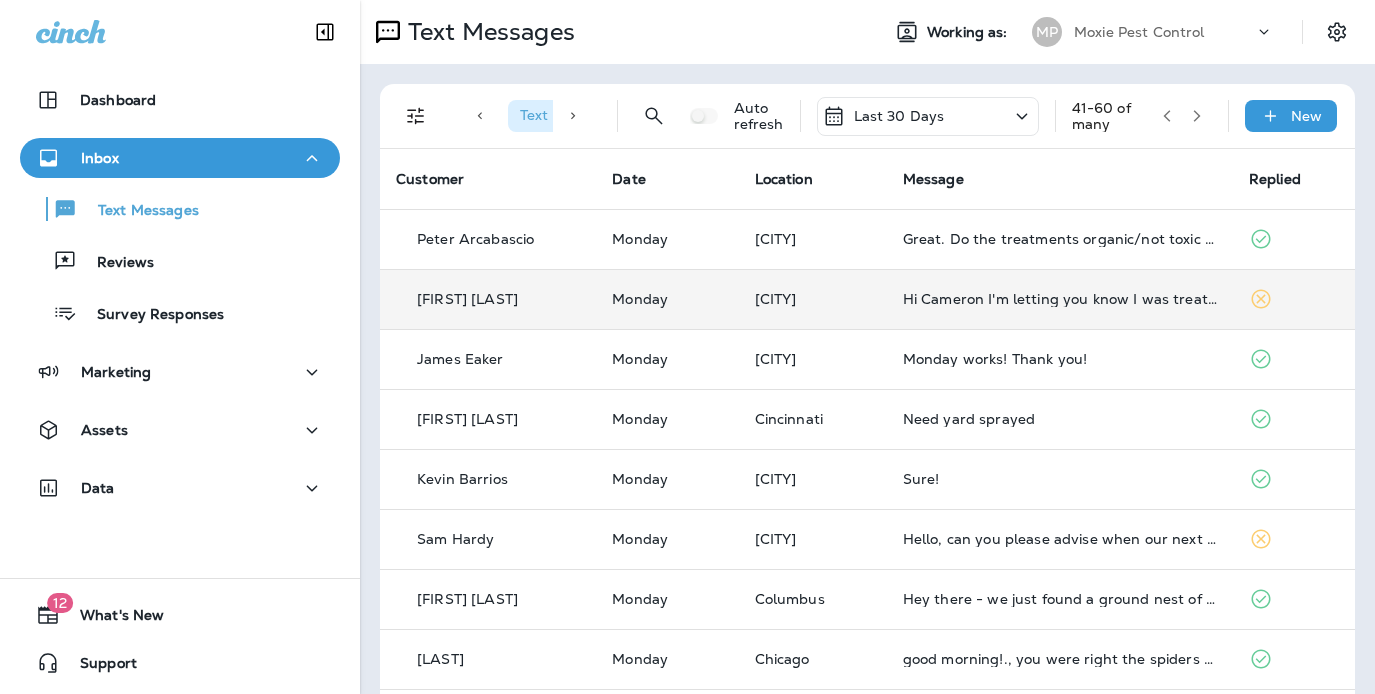 scroll, scrollTop: 0, scrollLeft: 0, axis: both 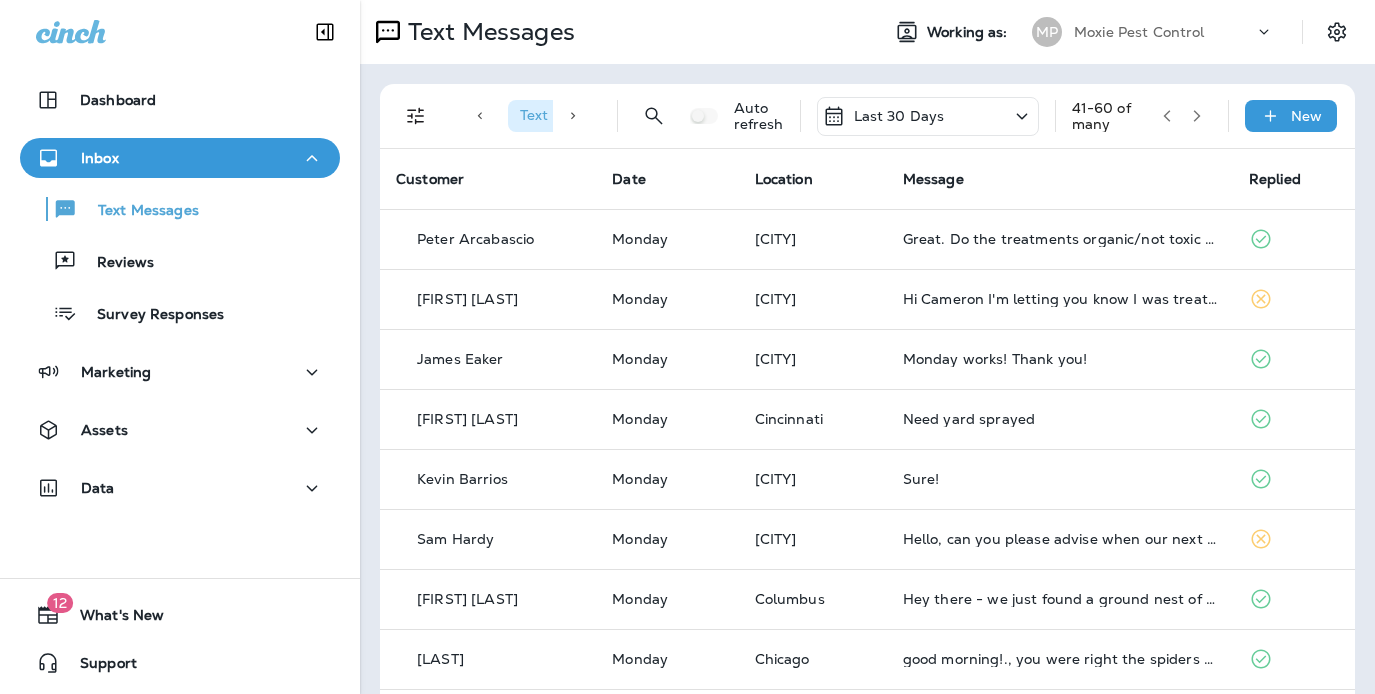 click at bounding box center [1197, 116] 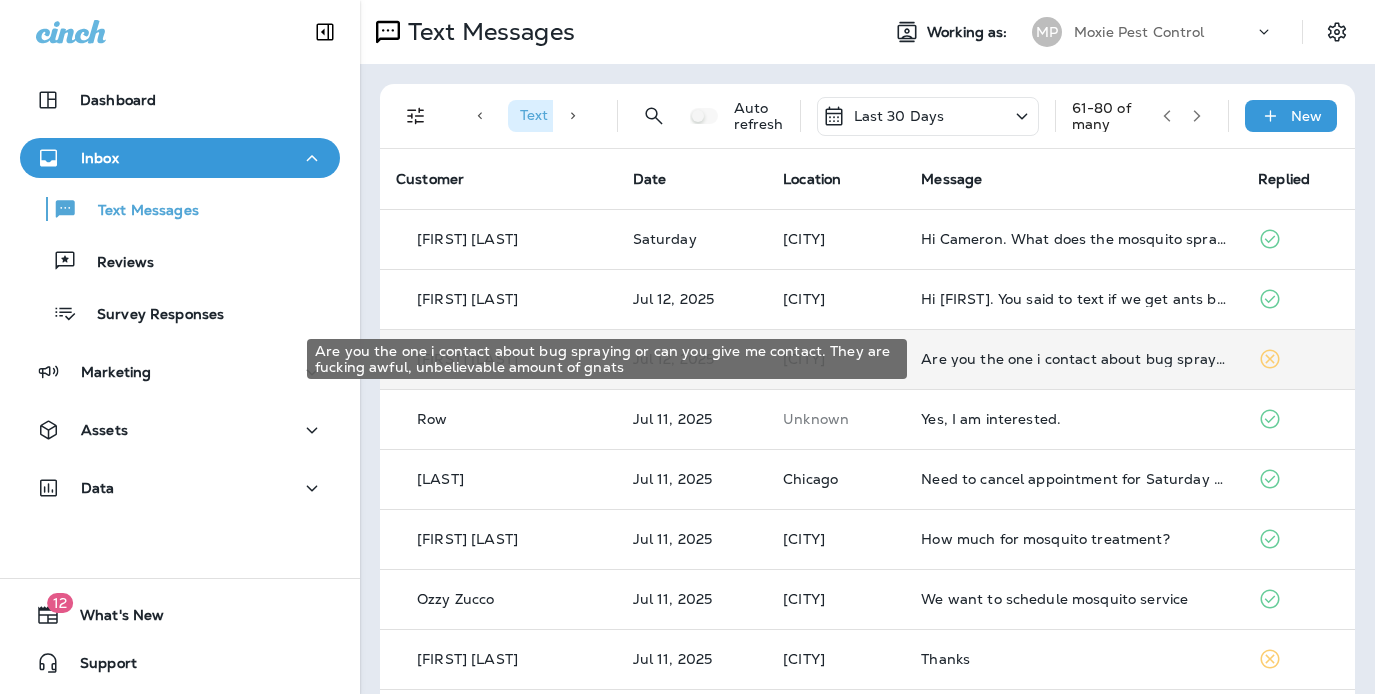 click on "Are you the one i contact about bug spraying or can you give me contact. They are fucking awful, unbelievable amount of gnats" at bounding box center [1073, 359] 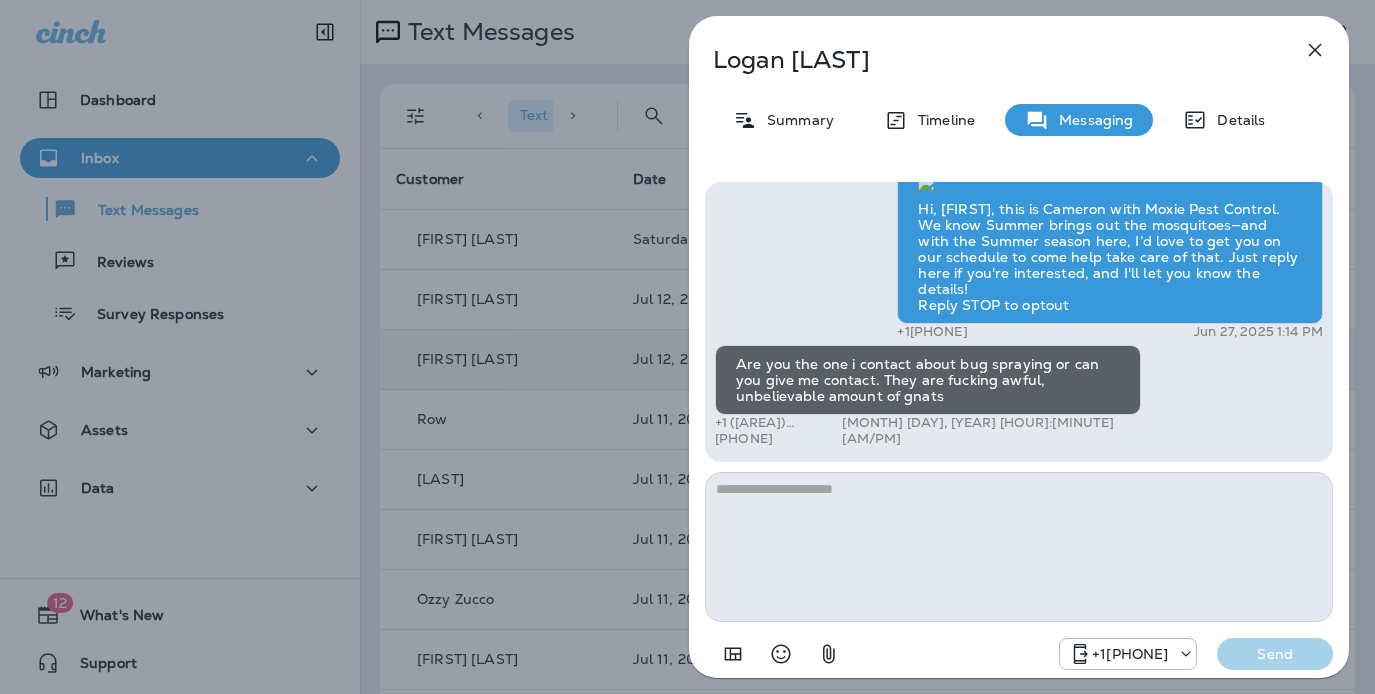 click on "Logan   Spangler Summary   Timeline   Messaging   Details   Hi,  Logan , this is Cameron with Moxie Pest Control. We know Summer brings out the mosquitoes—and with the Summer season here, I’d love to get you on our schedule to come help take care of that. Just reply here if you're interested, and I'll let you know the details!
Reply STOP to optout +18174823792 Jun 27, 2025 1:14 PM Are you the one i contact about bug spraying or can you give me contact. They are fucking awful, unbelievable amount of gnats  +1 (219) 208-5647 Jul 12, 2025 7:55 AM +18174823792 Send" at bounding box center [687, 347] 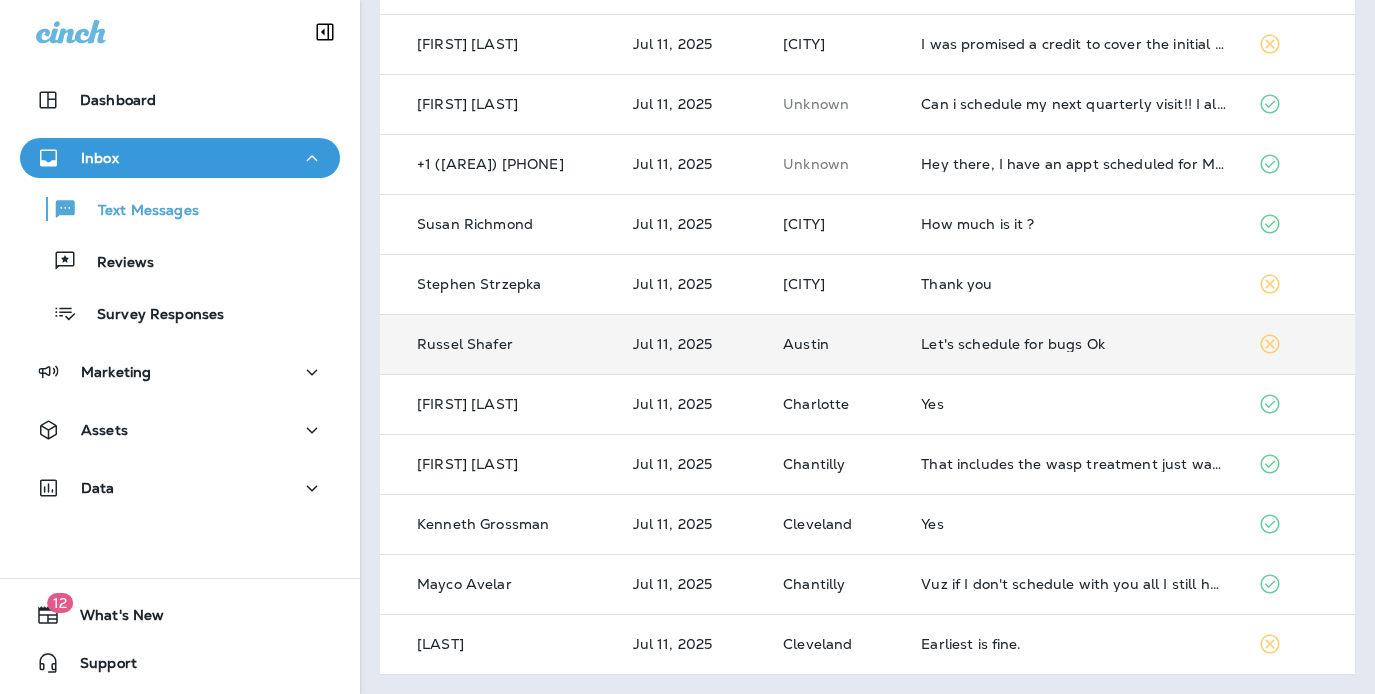 scroll, scrollTop: 0, scrollLeft: 0, axis: both 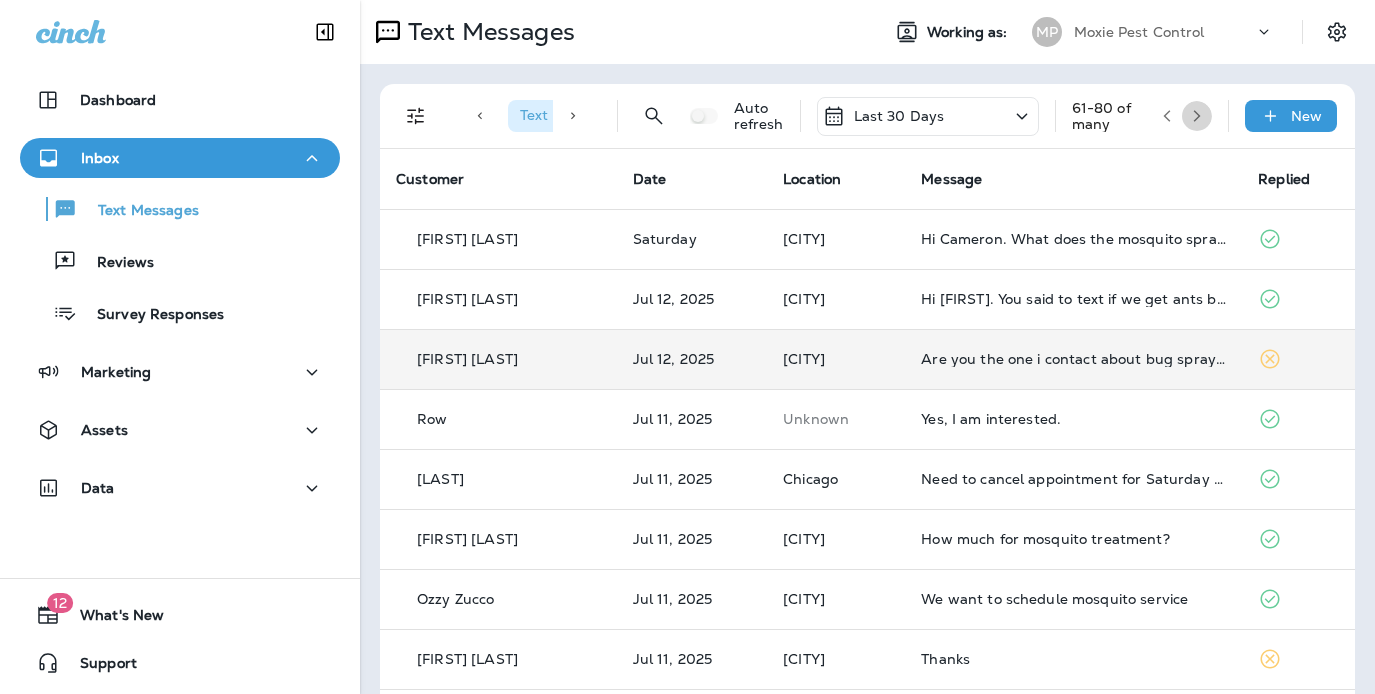 click 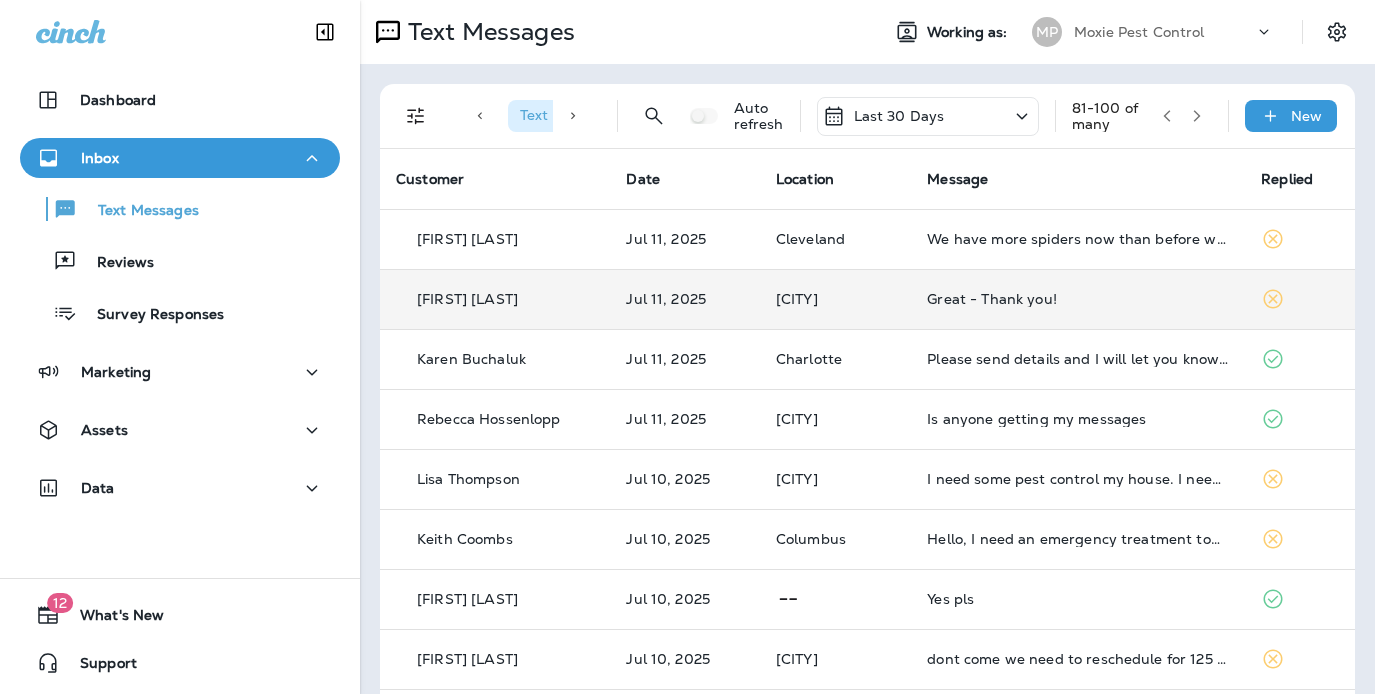 click on "Great - Thank you!" at bounding box center (1078, 299) 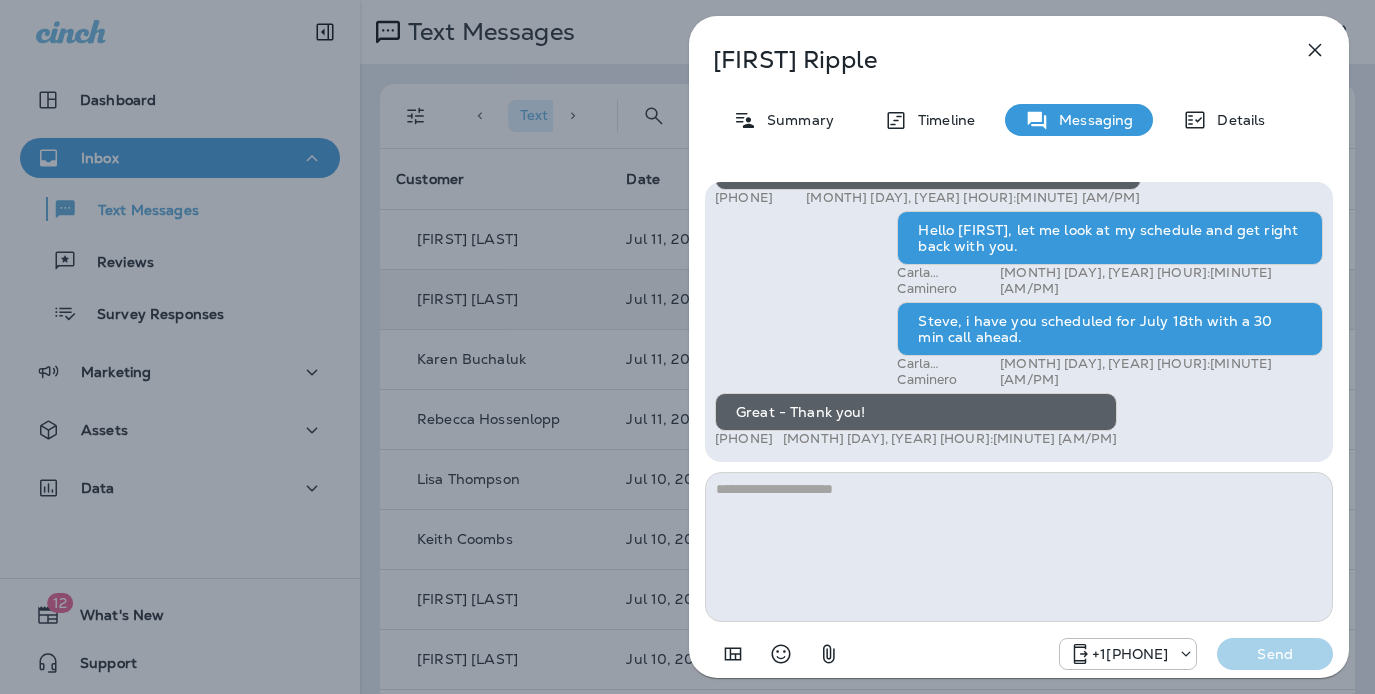 click on "[FIRST] [LAST] Summary Timeline Messaging Details Hi, [FIRST], this is Cameron with Moxie Pest Control. We know Summer brings out the mosquitoes—and with the Summer season here, I’d love to get you on our schedule to come help take care of that. Just reply here if you're interested, and I'll let you know the details!
Reply STOP to optout +1[PHONE] [MONTH] [DAY], [YEAR] [HOUR]:[MINUTE] [AM/PM] Please do let me know the details +1 ([AREA]) [PHONE] [MONTH] [DAY], [YEAR] [HOUR]:[MINUTE] [AM/PM] [FIRST] [LAST] [MONTH] [DAY], [YEAR] [HOUR]:[MINUTE] [AM/PM] Just checking in, [FIRST]. Our mosquito service is extremely effective, and it's totally pet and family friendly! We get awesome reviews on it.  Want me to send you more details?
Reply STOP to optout +1[PHONE] [MONTH] [DAY], [YEAR] [HOUR]:[MINUTE] [AM/PM] I would like to schedule a one-time mosquito treatment for $99. Could we schedule it for July 18th? +1 ([AREA]) [PHONE] [MONTH] [DAY], [YEAR] [HOUR]:[MINUTE] [AM/PM] Hello [FIRST], let me look at my schedule and get right back with you. [FIRST] [LAST] [MONTH] [DAY], [YEAR] [HOUR]:[MINUTE] [AM/PM] [FIRST] [LAST] [MONTH] [DAY], [YEAR] [HOUR]:[MINUTE] [AM/PM] +1 ([AREA]) [PHONE]" at bounding box center (687, 347) 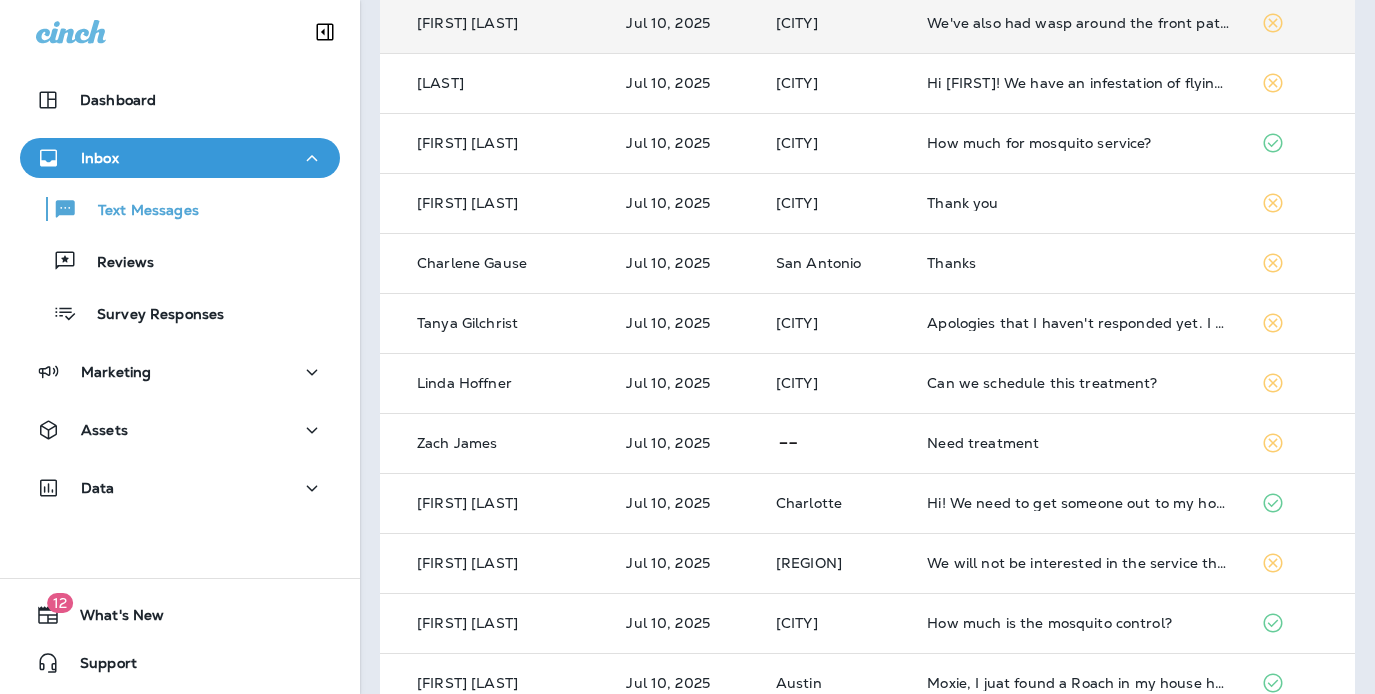 scroll, scrollTop: 735, scrollLeft: 0, axis: vertical 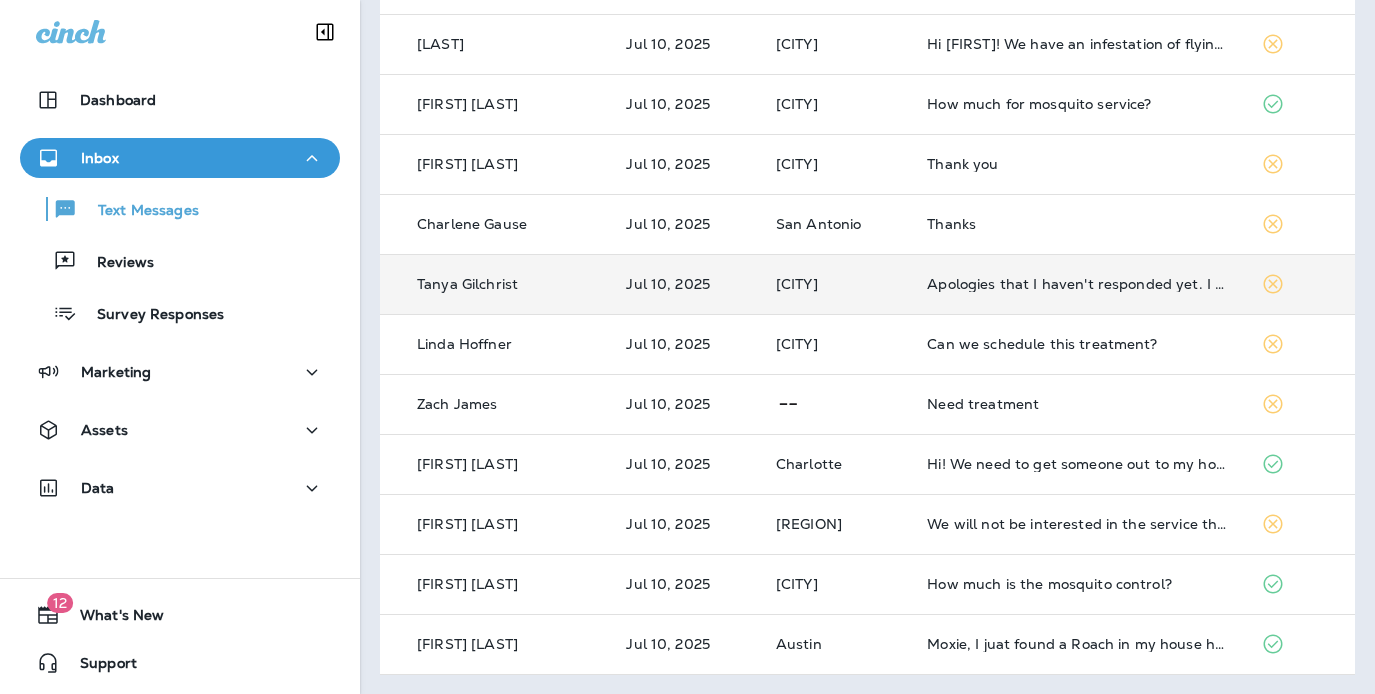 click on "Apologies that I haven't responded yet. I think we are going to pass for this summer. Thank you for circling back." at bounding box center [1078, 284] 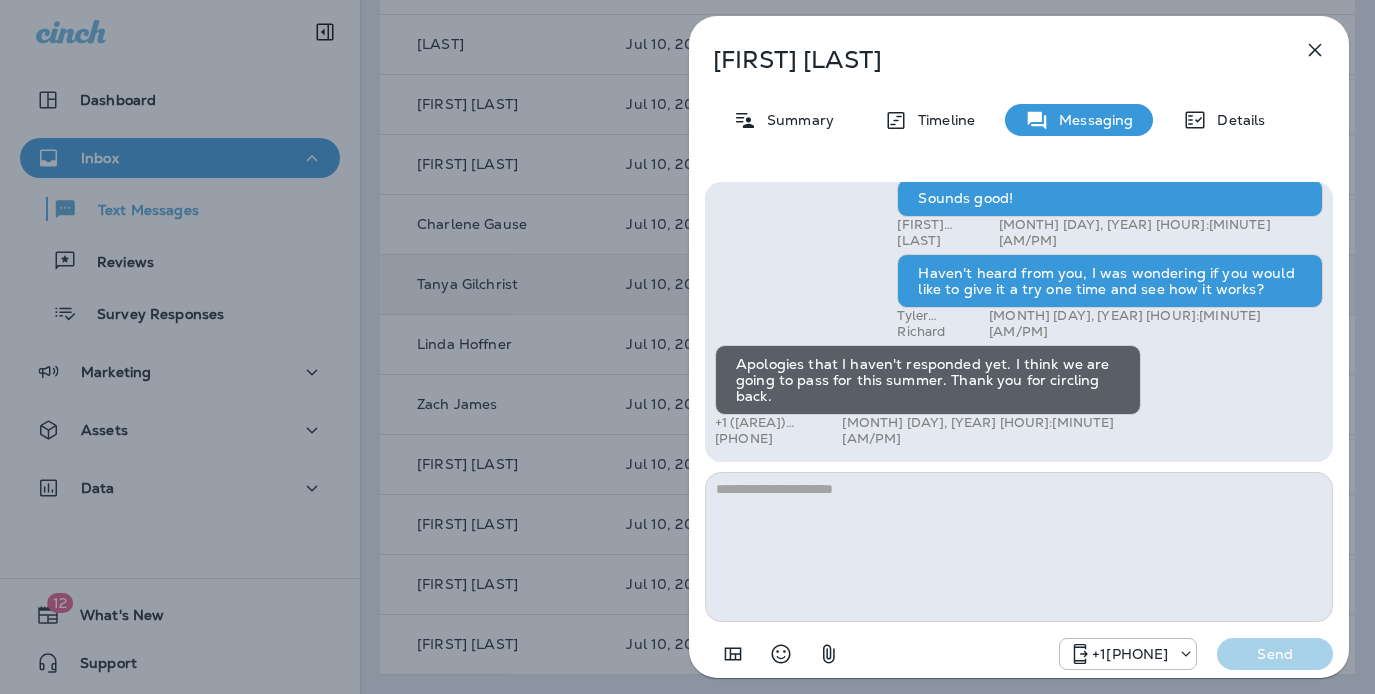 click on "Tanya   Gilchrist Summary   Timeline   Messaging   Details   Hi,  Tanya , this is Cameron with Moxie Pest Control. We know Summer brings out the mosquitoes—and with the Summer season here, I’d love to get you on our schedule to come help take care of that. Just reply here if you're interested, and I'll let you know the details!
Reply STOP to optout +18174823792 Jun 23, 2025 12:08 PM Hi Cameron. I would like to know more. Is this something that is included with my current treatments? +1 (503) 819-2307 Jun 23, 2025 12:30 PM Cameron Desmarais Jun 23, 2025 12:31 PM How does it work with fruit trees or vegetable gardens that are near the perimeter?  +1 (503) 819-2307 Jun 23, 2025 12:38 PM It won't harm them, it's plant, pet, and family safe Cameron Desmarais Jun 23, 2025 2:52 PM Let me think on it tonight. +1 (503) 819-2307 Jun 23, 2025 2:58 PM Sounds good! Cameron Desmarais Jun 23, 2025 3:20 PM Haven't heard from you, I was wondering if you would like to give it a try one time and see how it works? Send" at bounding box center [687, 347] 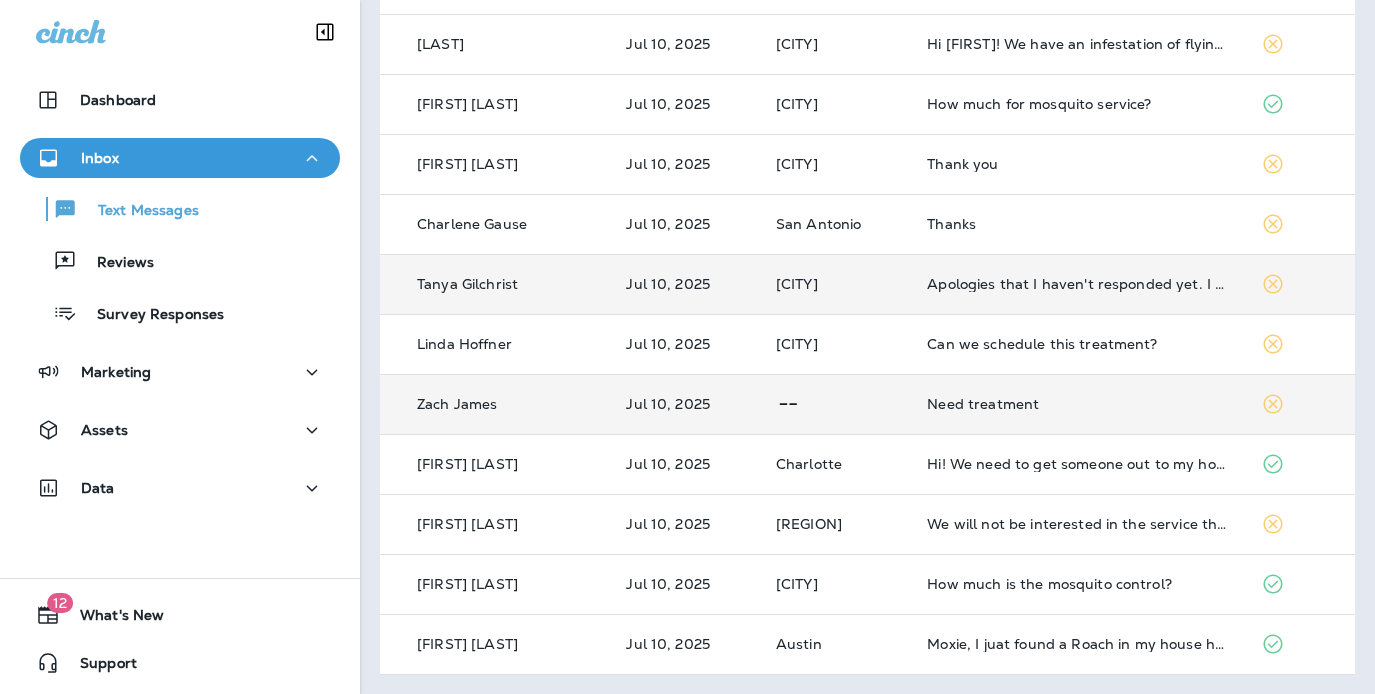 click on "Need treatment" at bounding box center (1078, 404) 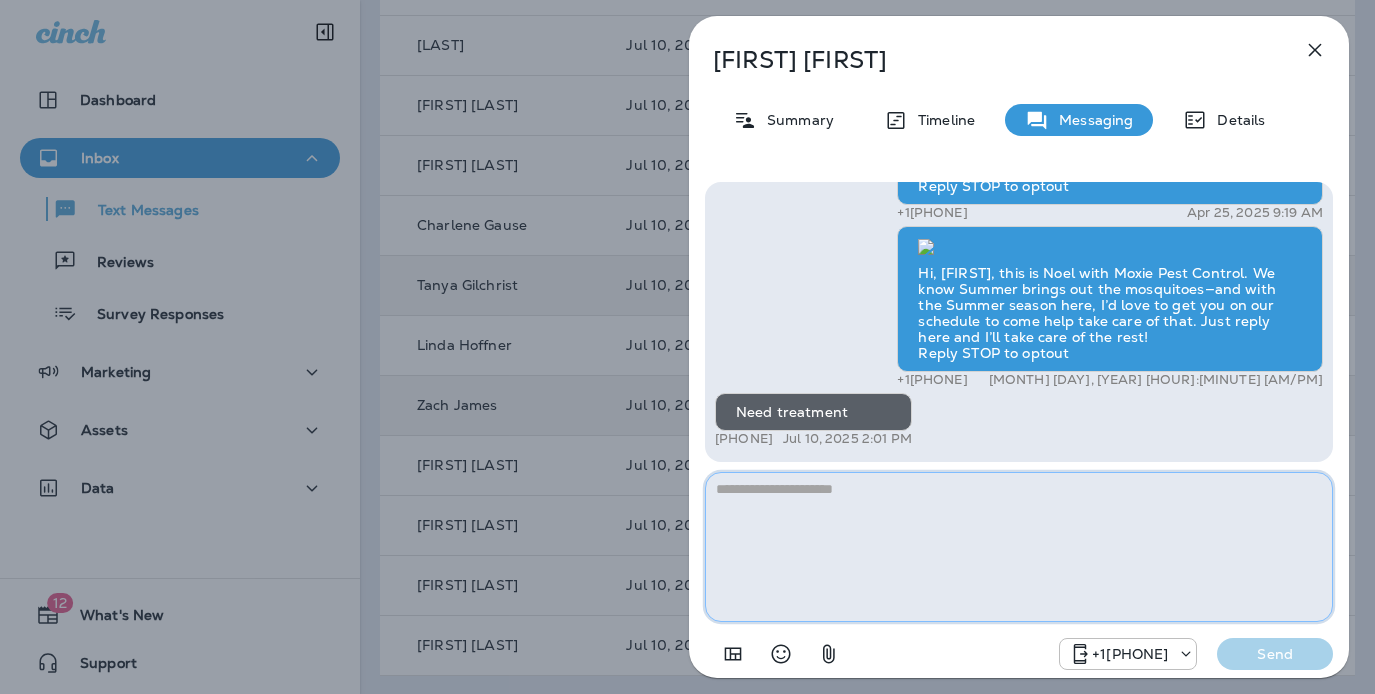 paste on "**********" 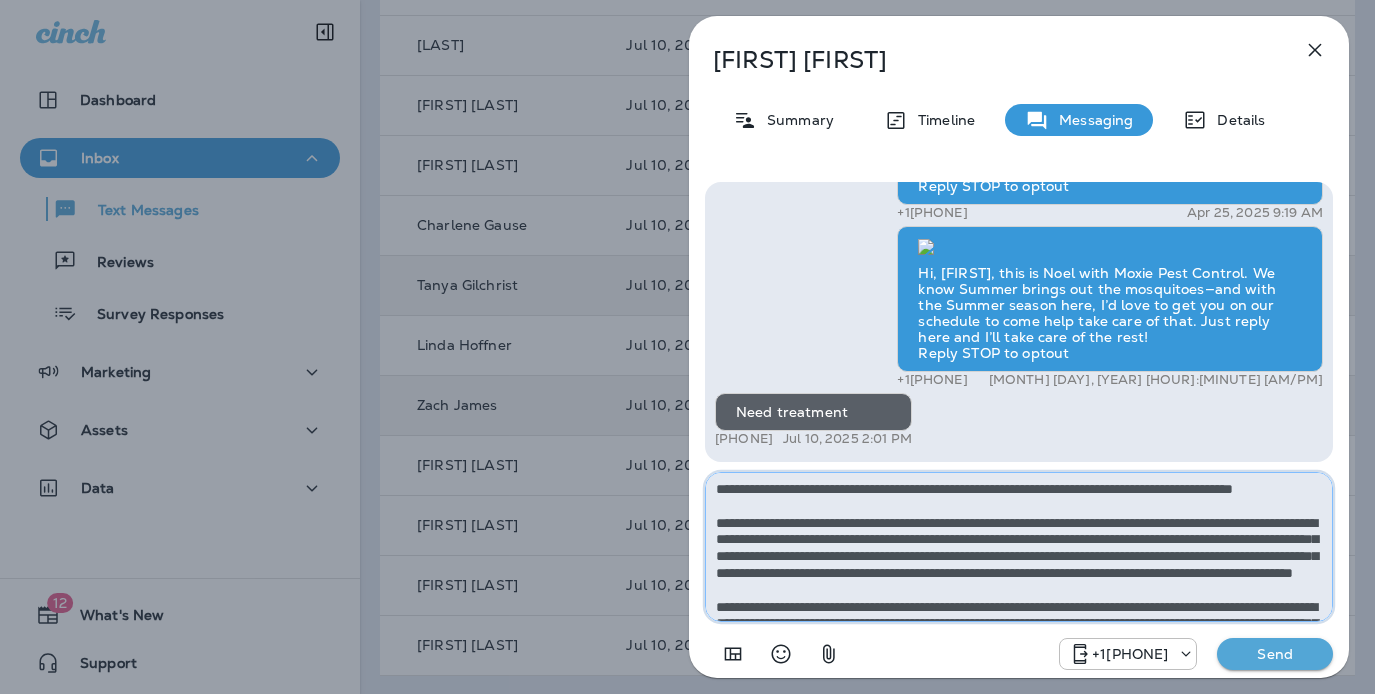 scroll, scrollTop: 112, scrollLeft: 0, axis: vertical 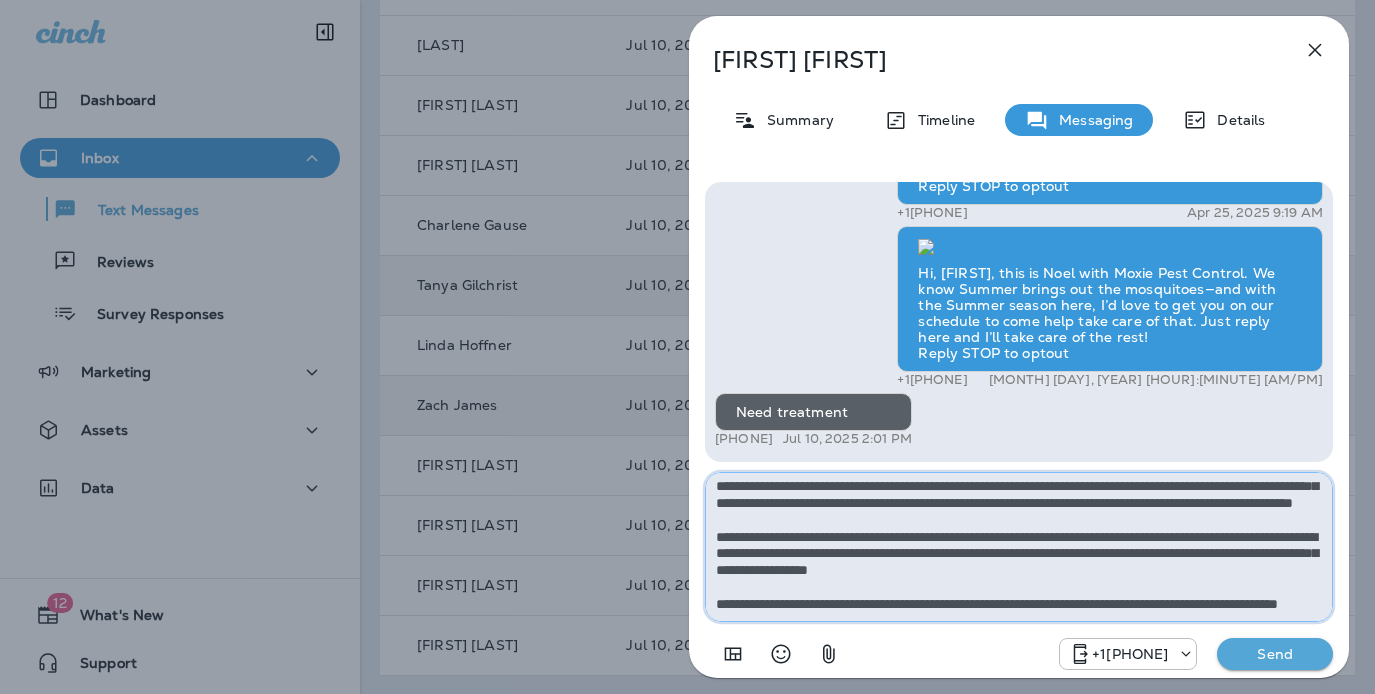 type on "**********" 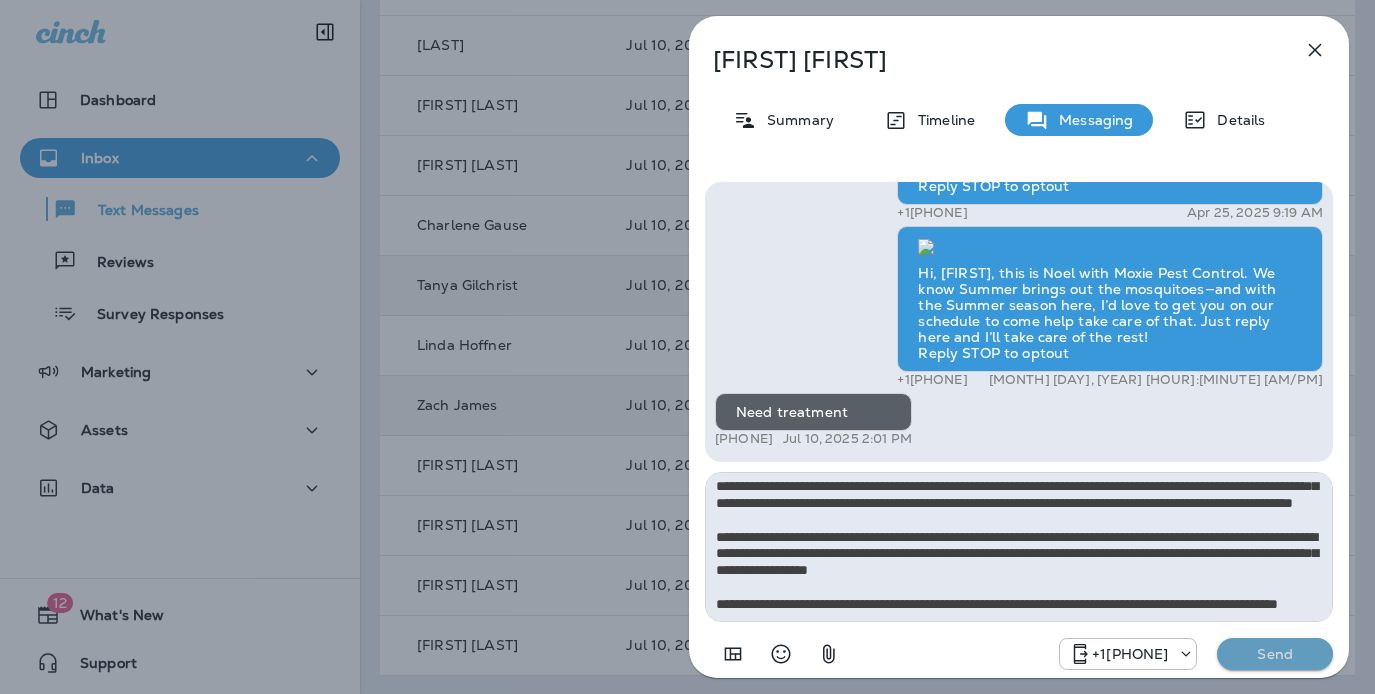 click on "Send" at bounding box center [1275, 654] 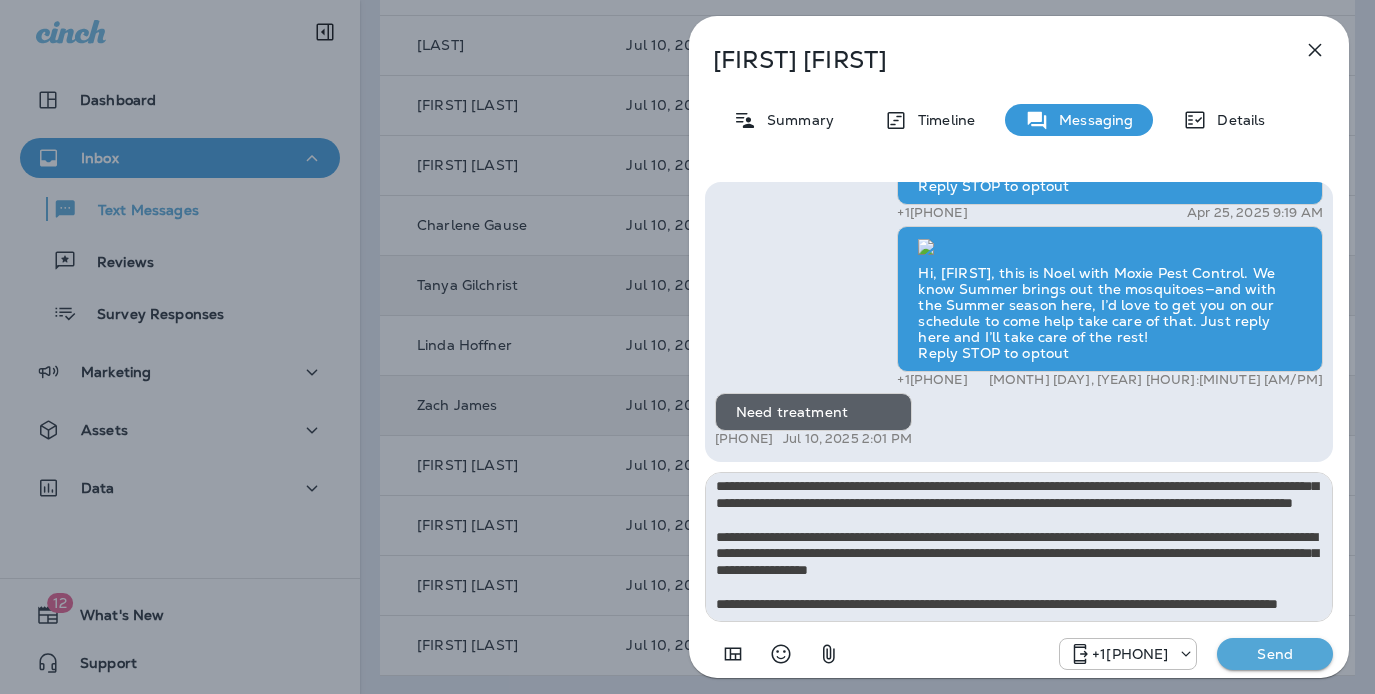 type 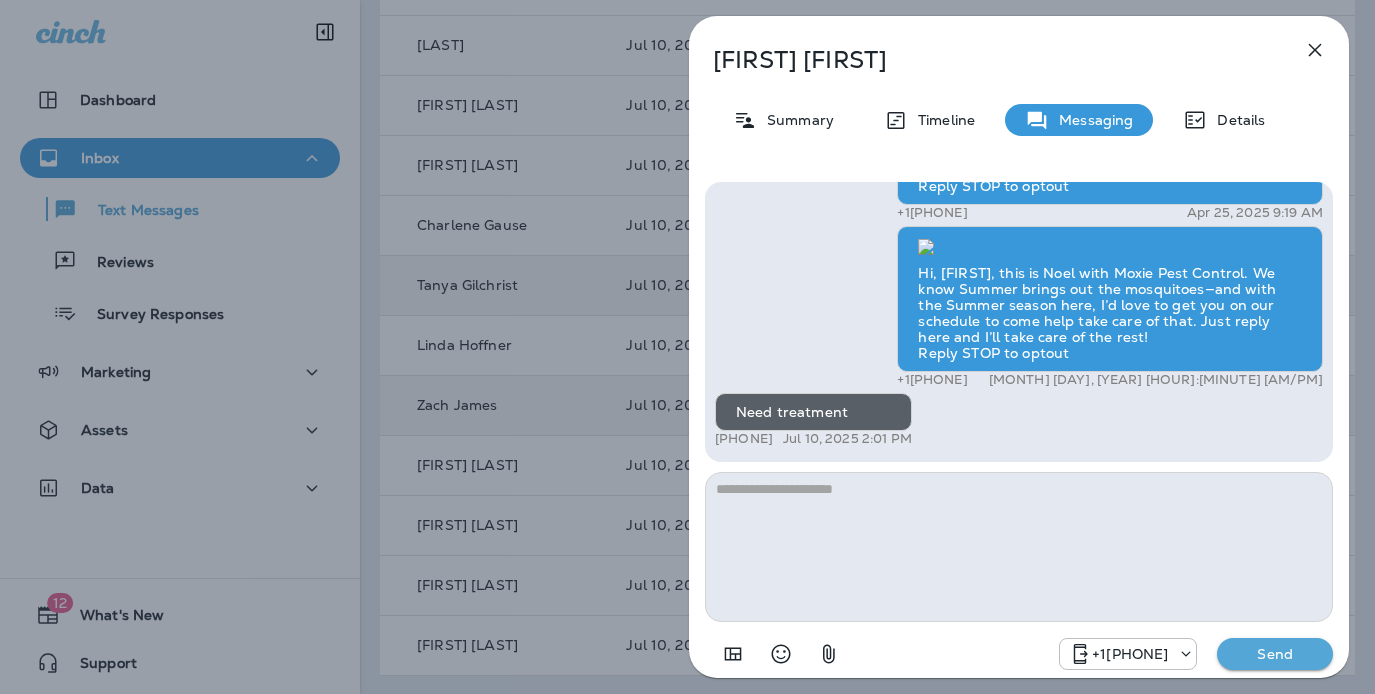 scroll, scrollTop: 0, scrollLeft: 0, axis: both 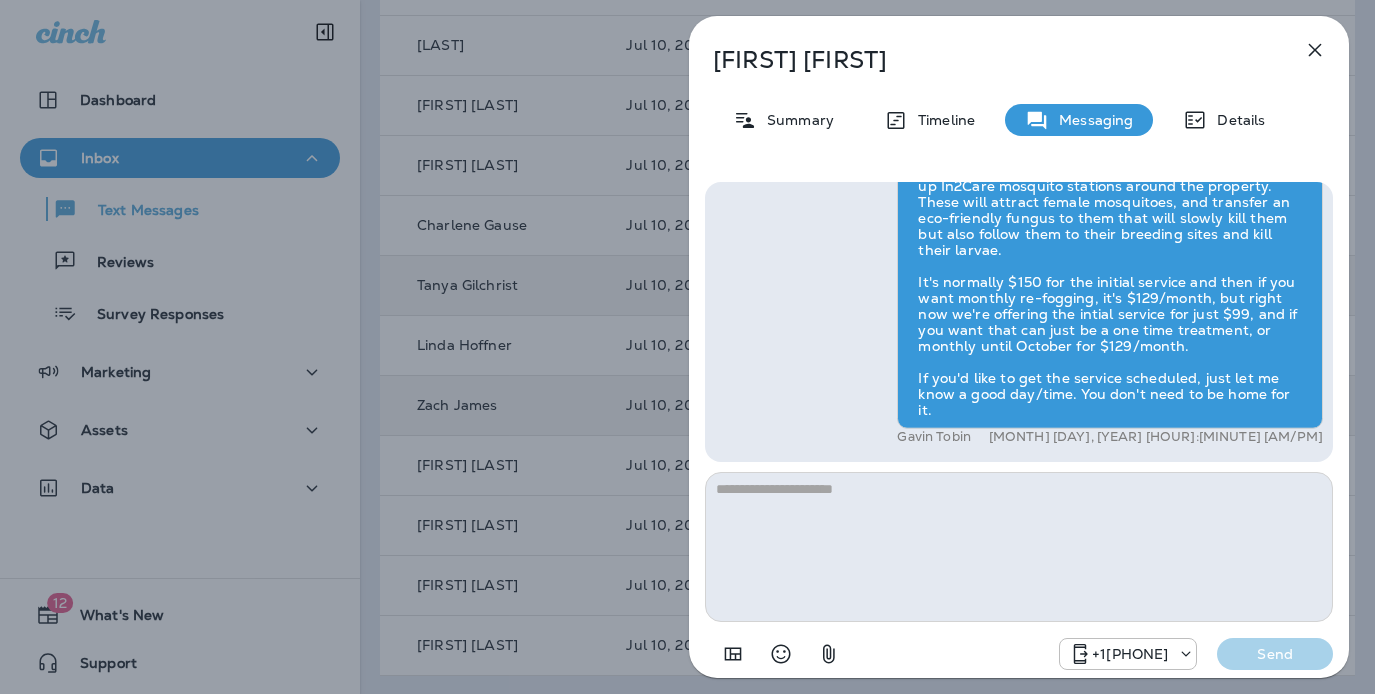 click on "[FIRST] [LAST] Summary Timeline Messaging Details Psst! Don't miss this limited-time offer: $50 off Moxie Lawn Care services. Call [PHONE] today!
Reply STOP to cancel +1[PHONE] [MONTH] [DAY], [YEAR] [HOUR]:[MINUTE] [AM/PM] Hello [FIRST],
Noel from Moxie Pest Control here, we're giving away free armyworm treatments. Call me today at [PHONE] to claim your free treatment!
Reply STOP to optout +1[PHONE] [MONTH] [DAY], [YEAR] [HOUR]:[MINUTE] [AM/PM] Prepare for the unpredictable North Texas weather! Start your preparations today with Moxie Sprinkler Maintenance. Be one of the first 50 to schedule a sprinkler inspection and receive a FREE Winterization Service! Don’t wait—get your system ready!
Call [PHONE]
Reply STOP to optout +1[PHONE] [MONTH] [DAY], [YEAR] [HOUR]:[MINUTE] [AM/PM] +1[PHONE] [MONTH] [DAY], [YEAR] [HOUR]:[MINUTE] [AM/PM] Get your lawn summer-ready with Moxie Lawn Care! Call [PHONE] to book your first service and enjoy a healthy green yard—plus a free mosquito treatment on us for signing up.
Reply STOP to optout +1[PHONE] [MONTH] [DAY], [YEAR] [HOUR]:[MINUTE] [AM/PM]   Send" at bounding box center (687, 347) 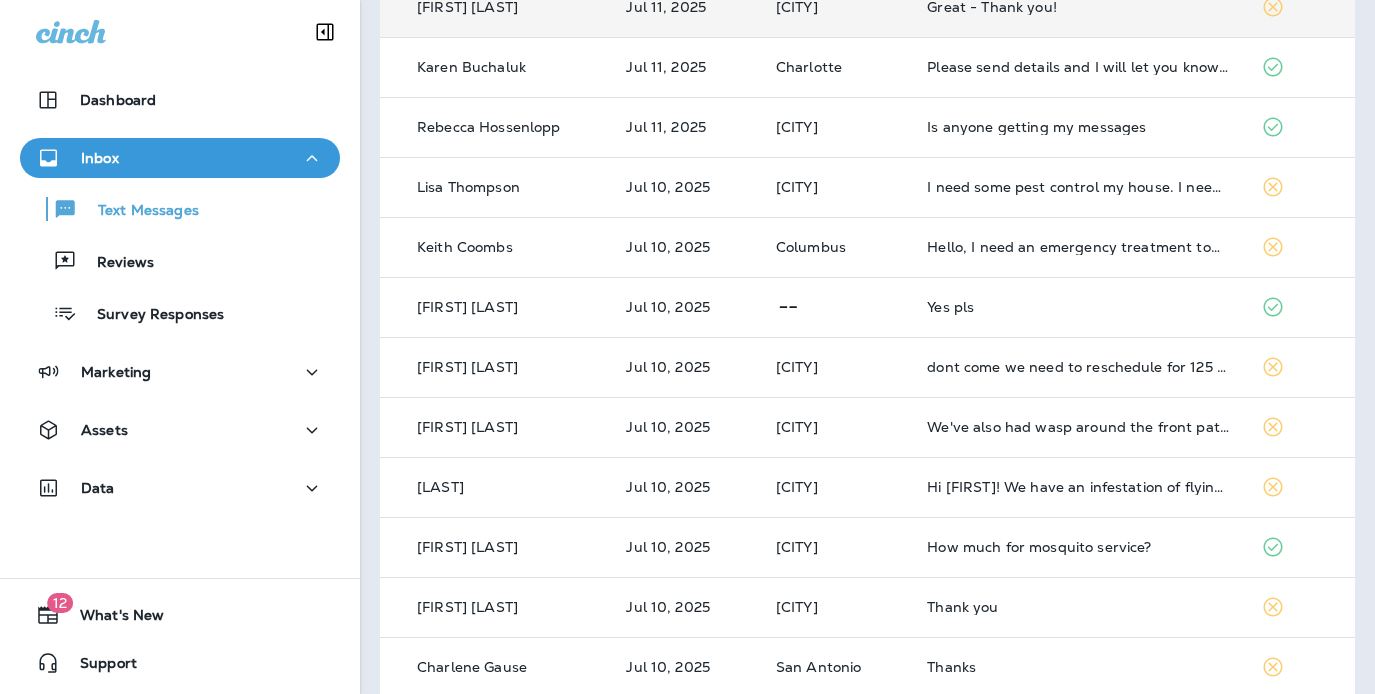 scroll, scrollTop: 0, scrollLeft: 0, axis: both 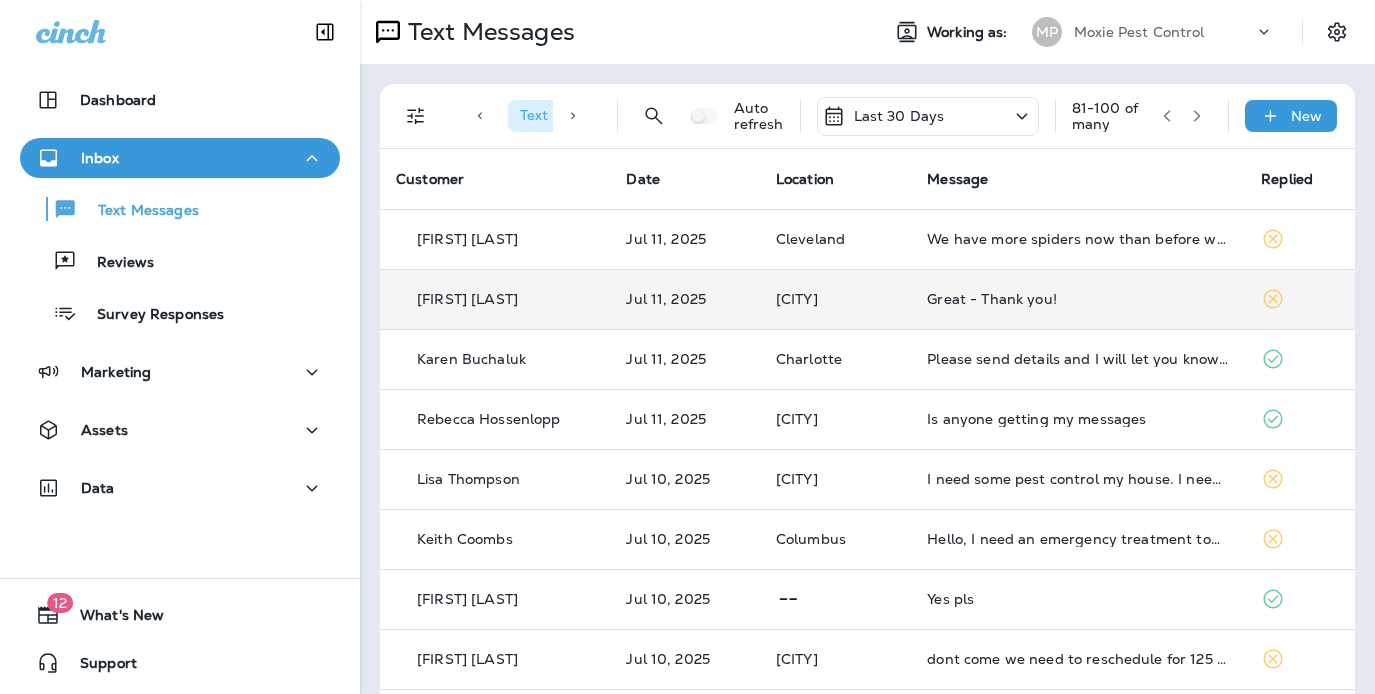 click at bounding box center (1197, 116) 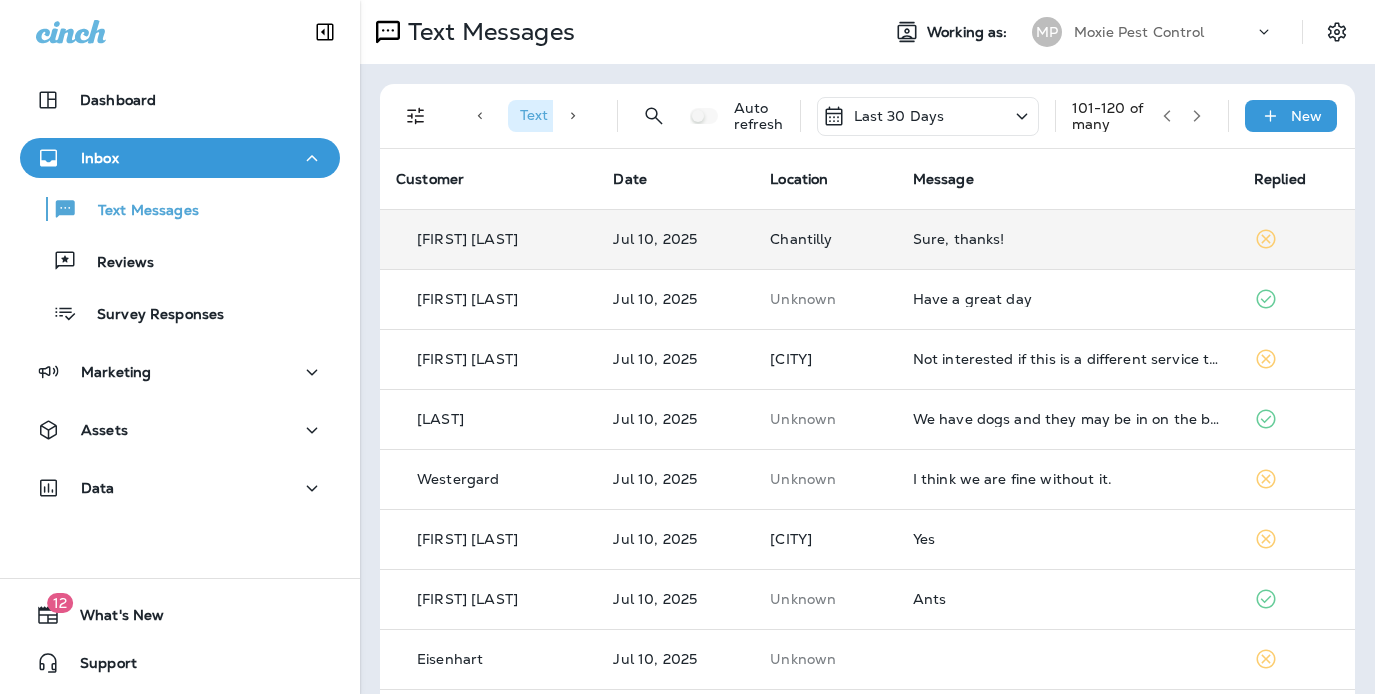 click on "Sure, thanks!" at bounding box center (1067, 239) 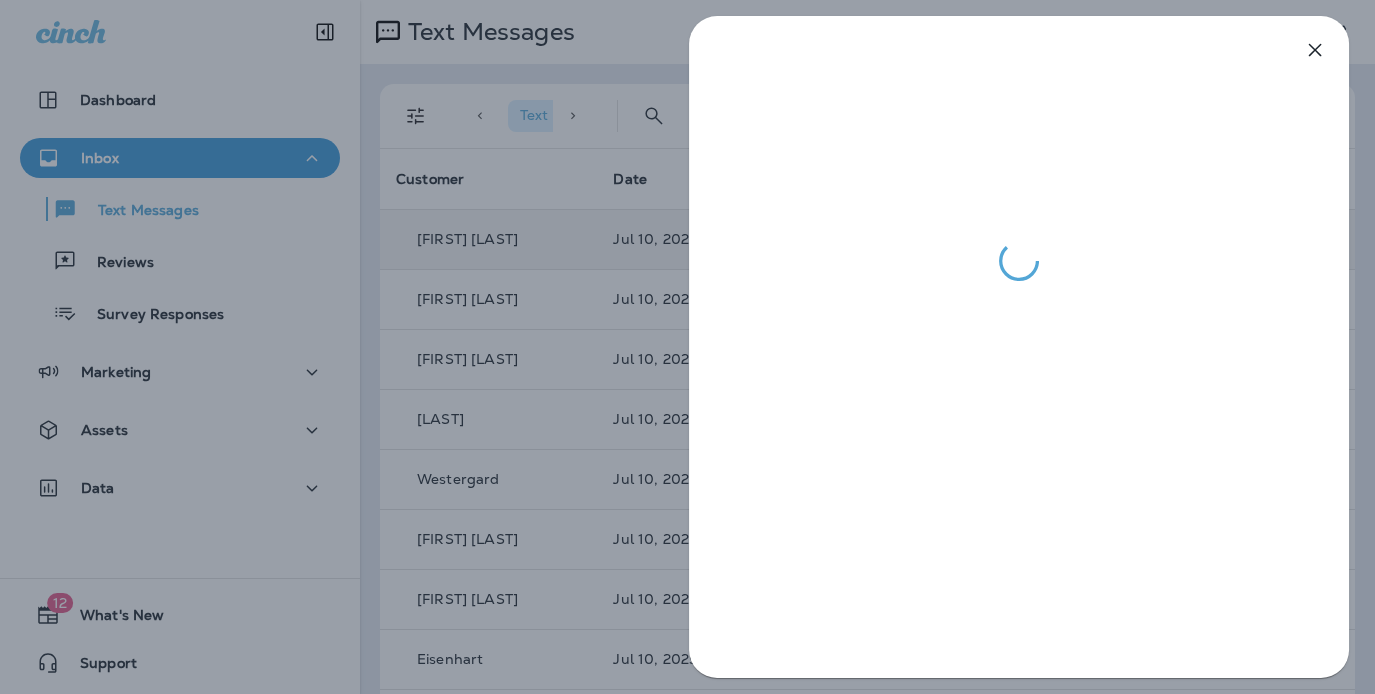click at bounding box center [687, 347] 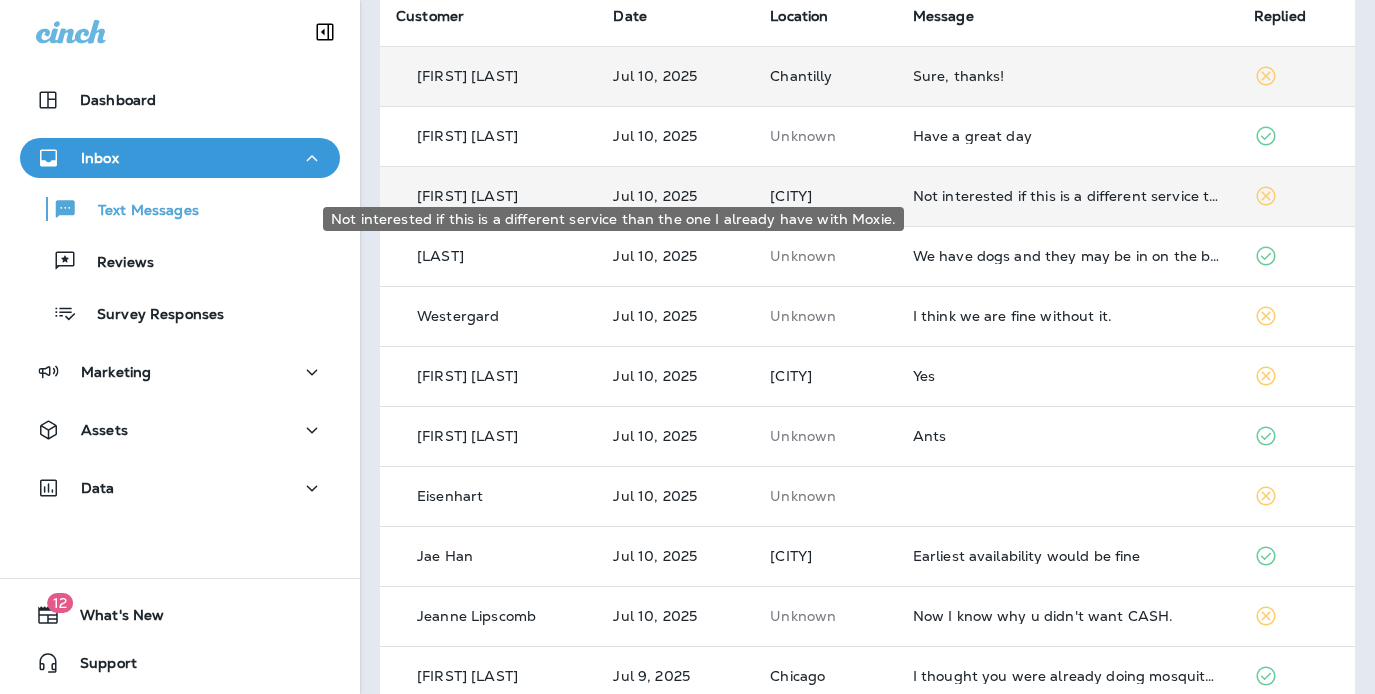 scroll, scrollTop: 177, scrollLeft: 0, axis: vertical 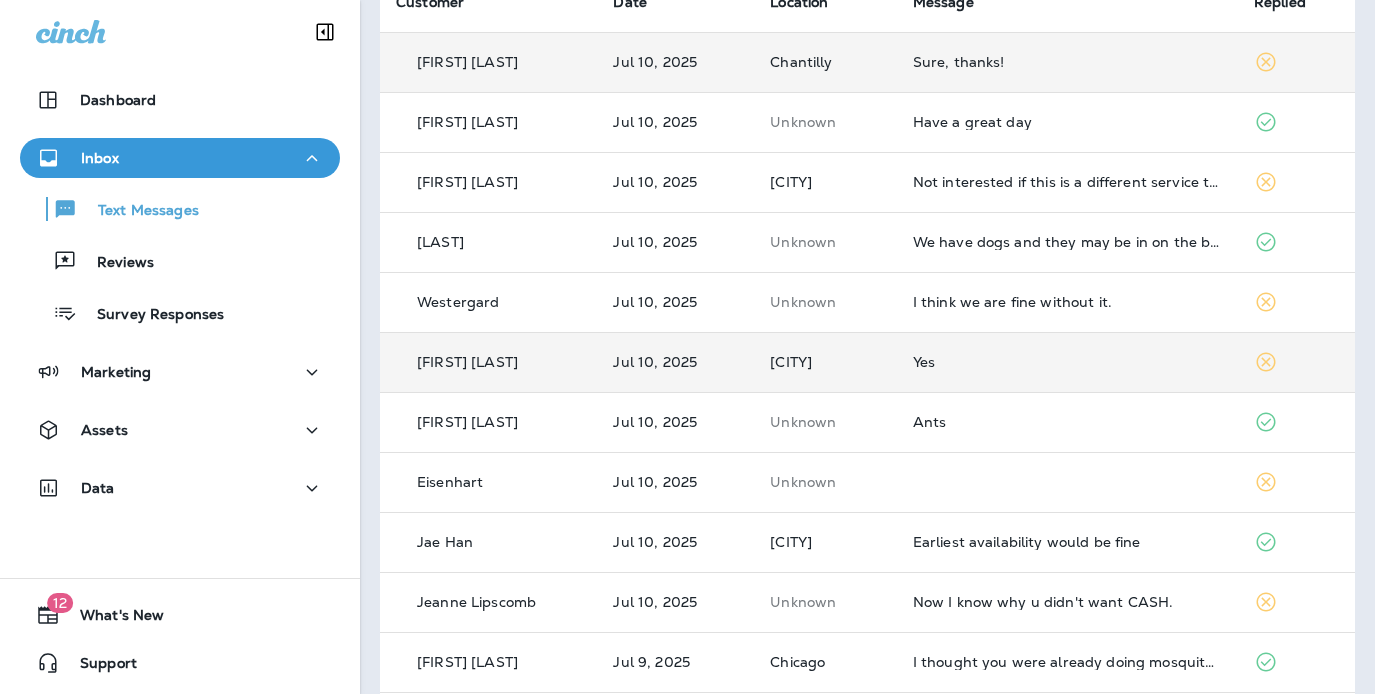 click on "Yes" at bounding box center (1067, 362) 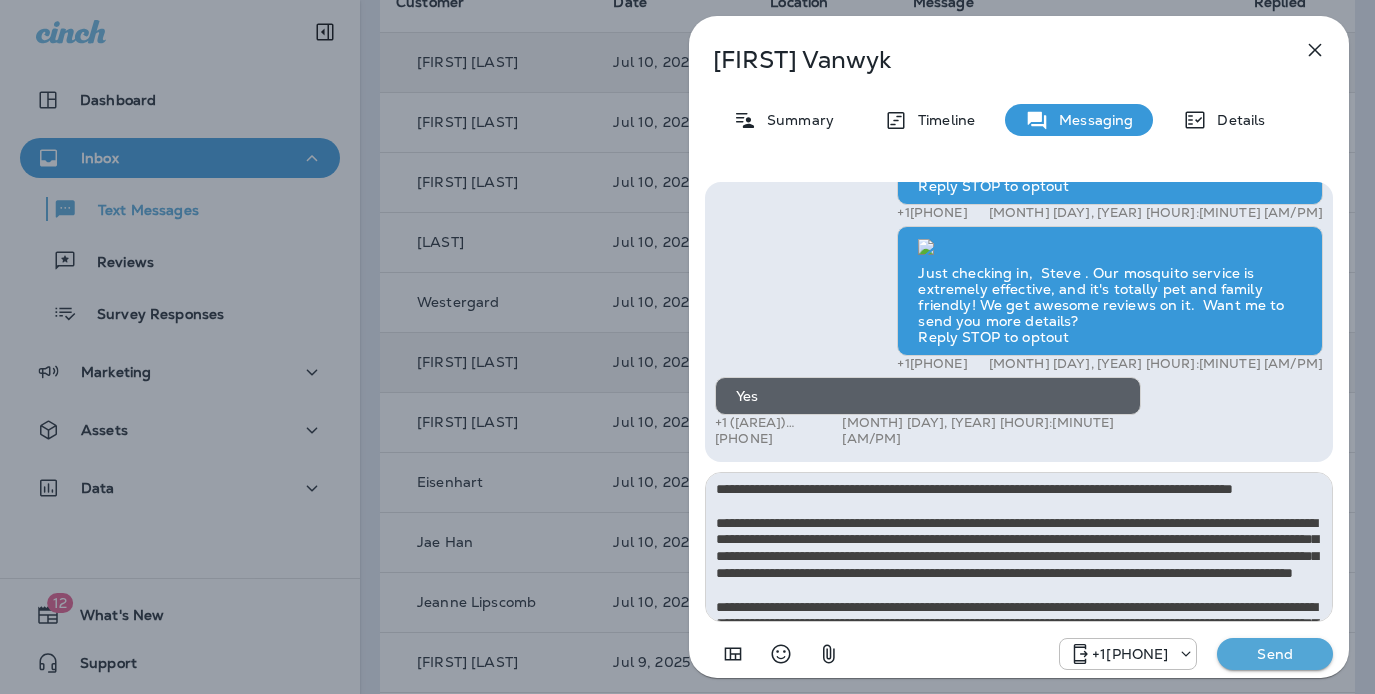 scroll, scrollTop: 112, scrollLeft: 0, axis: vertical 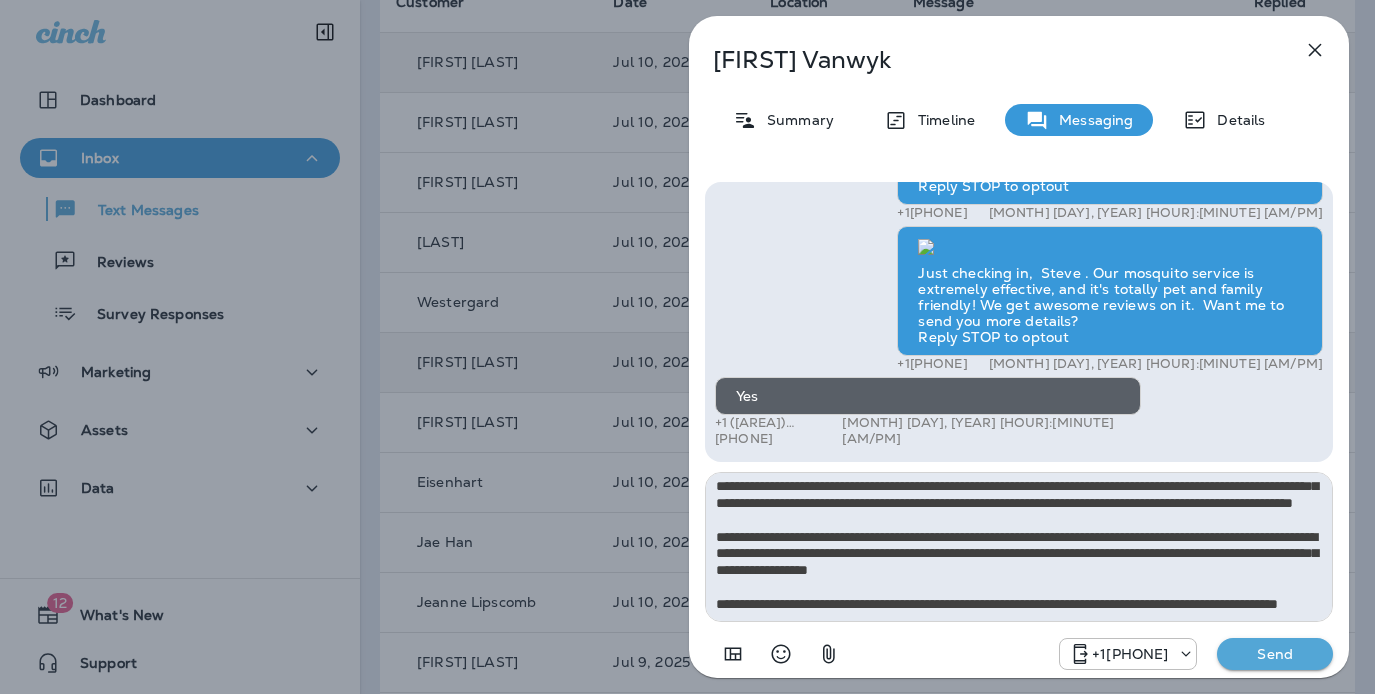 type on "**********" 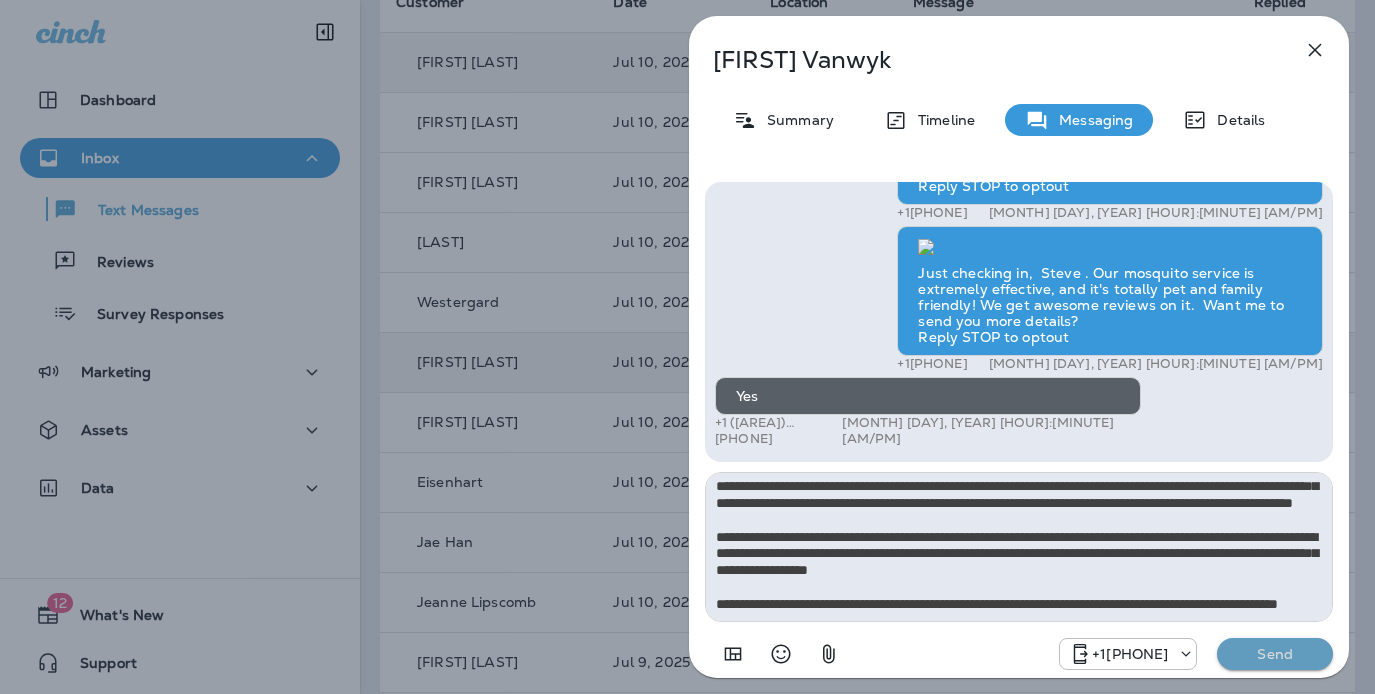 click on "Send" at bounding box center (1275, 654) 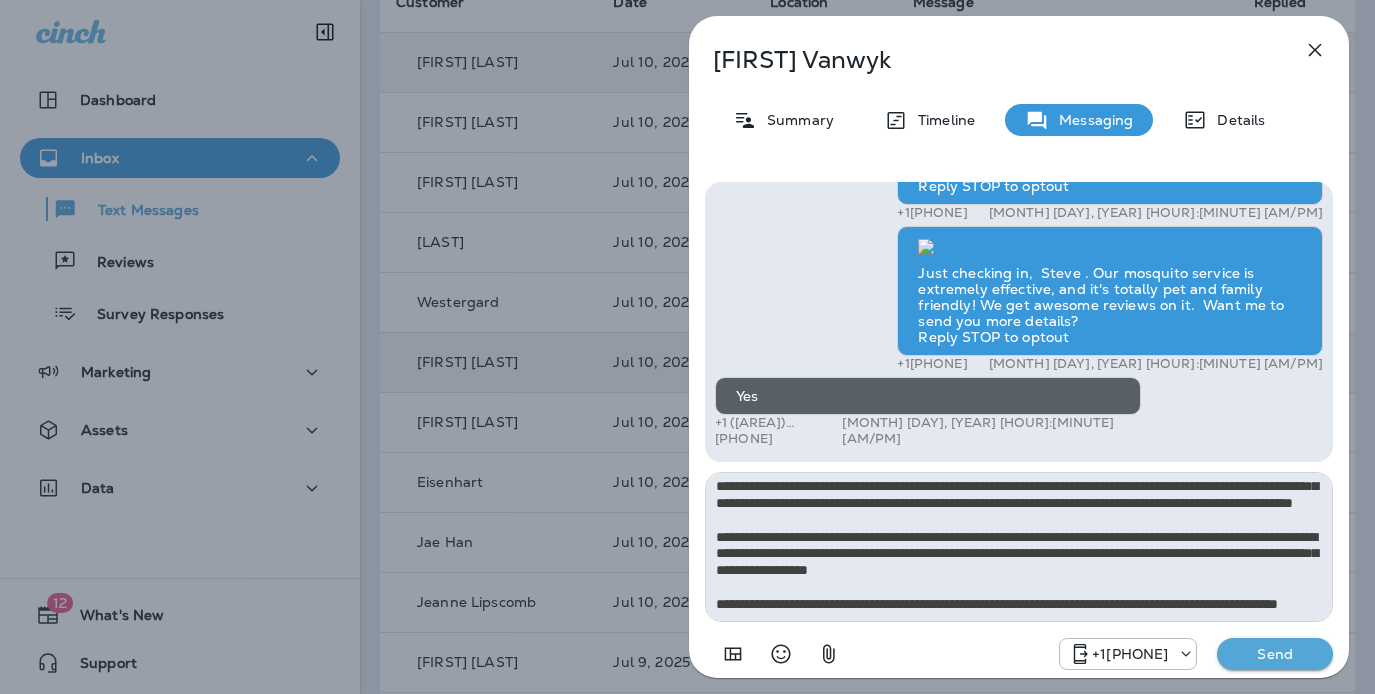 type 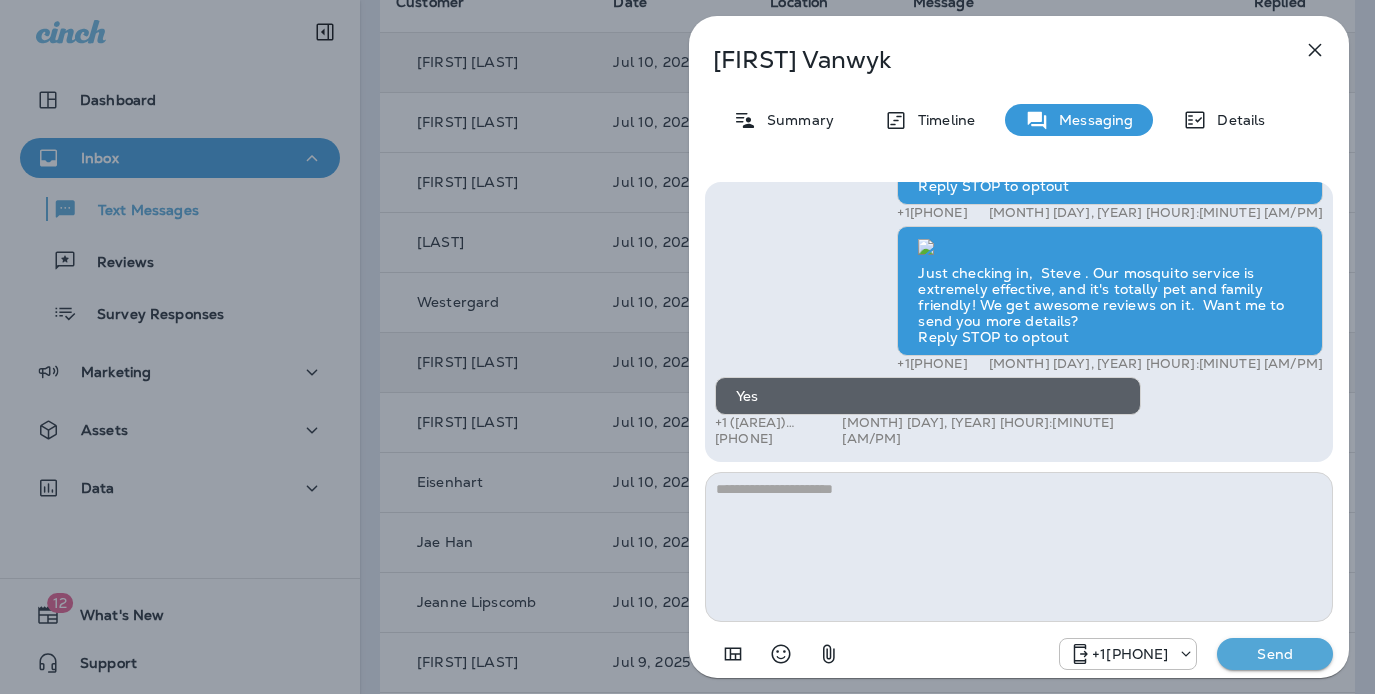 scroll, scrollTop: 0, scrollLeft: 0, axis: both 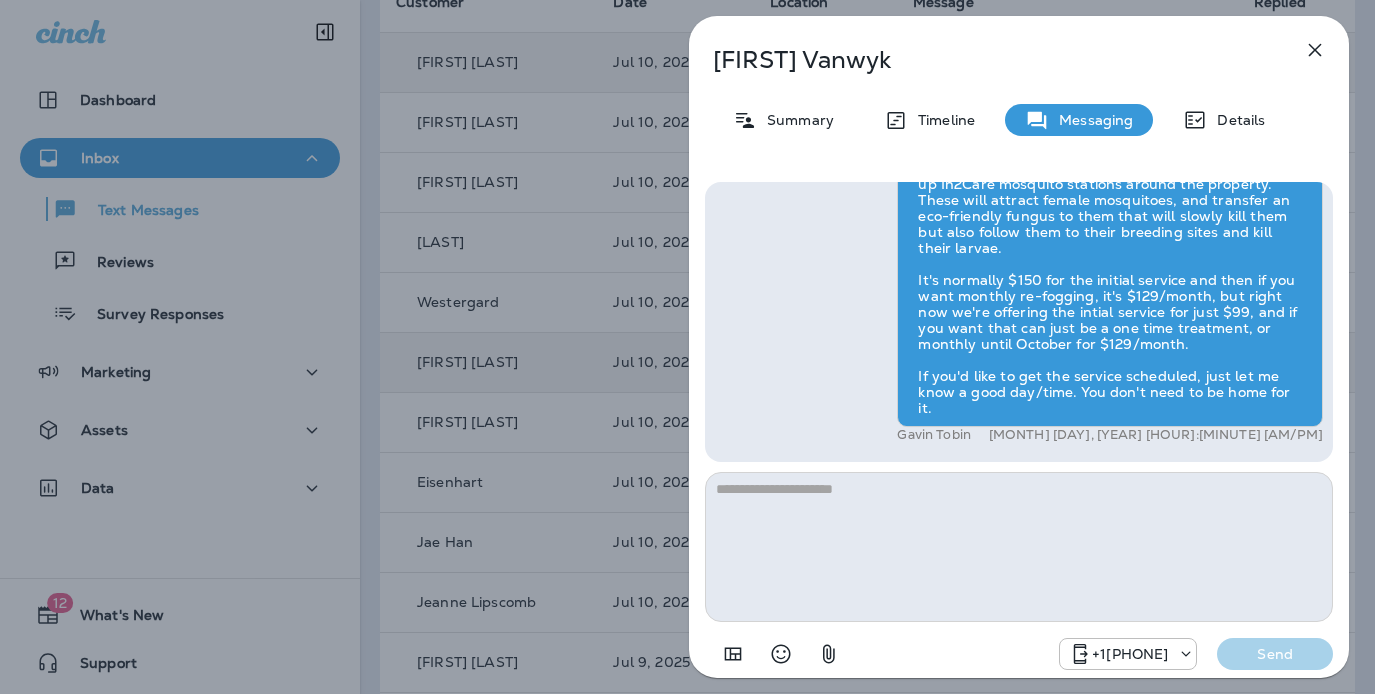 click on "Steve   Vanwyk Summary   Timeline   Messaging   Details   Hi,  Steve , this is Cameron with Moxie Pest Control. We know Summer brings out the mosquitoes—and with the Summer season here, I’d love to get you on our schedule to come help take care of that. Just reply here if you're interested, and I'll let you know the details!
Reply STOP to optout +18174823792 Jul 2, 2025 9:47 AM Just checking in,  Steve . Our mosquito service is extremely effective, and it's totally pet and family friendly! We get awesome reviews on it.  Want me to send you more details?
Reply STOP to optout +18174823792 Jul 3, 2025 9:48 AM Yes +1 (832) 881-6462 Jul 10, 2025 9:21 AM   Gavin Tobin Jul 19, 2025 9:25 AM +18174823792 Send" at bounding box center (687, 347) 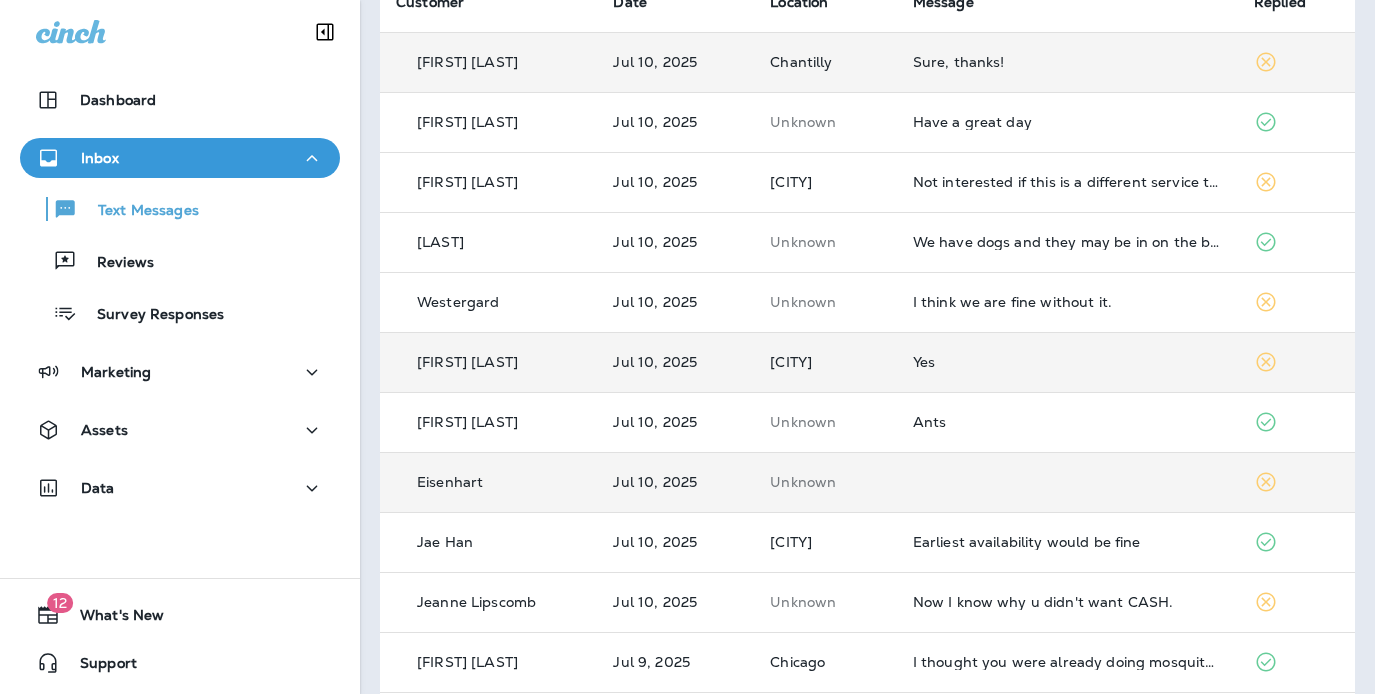 click at bounding box center [1067, 482] 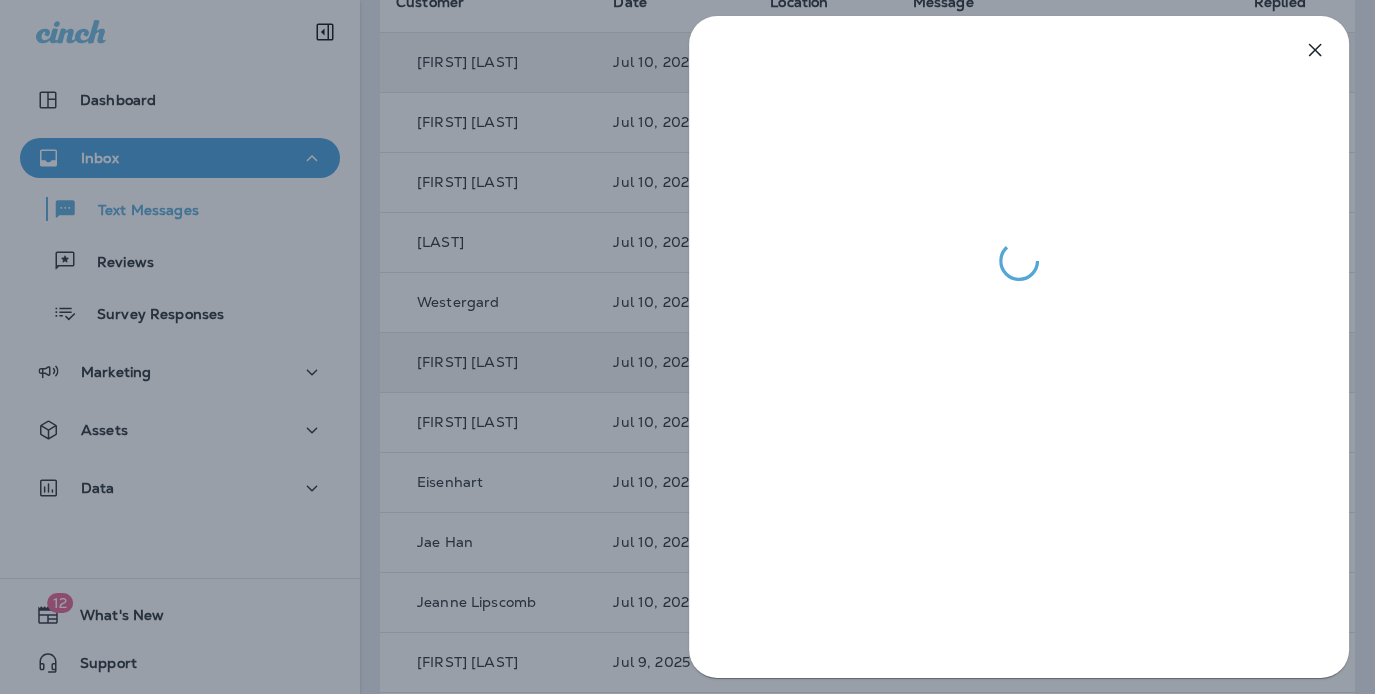 click at bounding box center [687, 347] 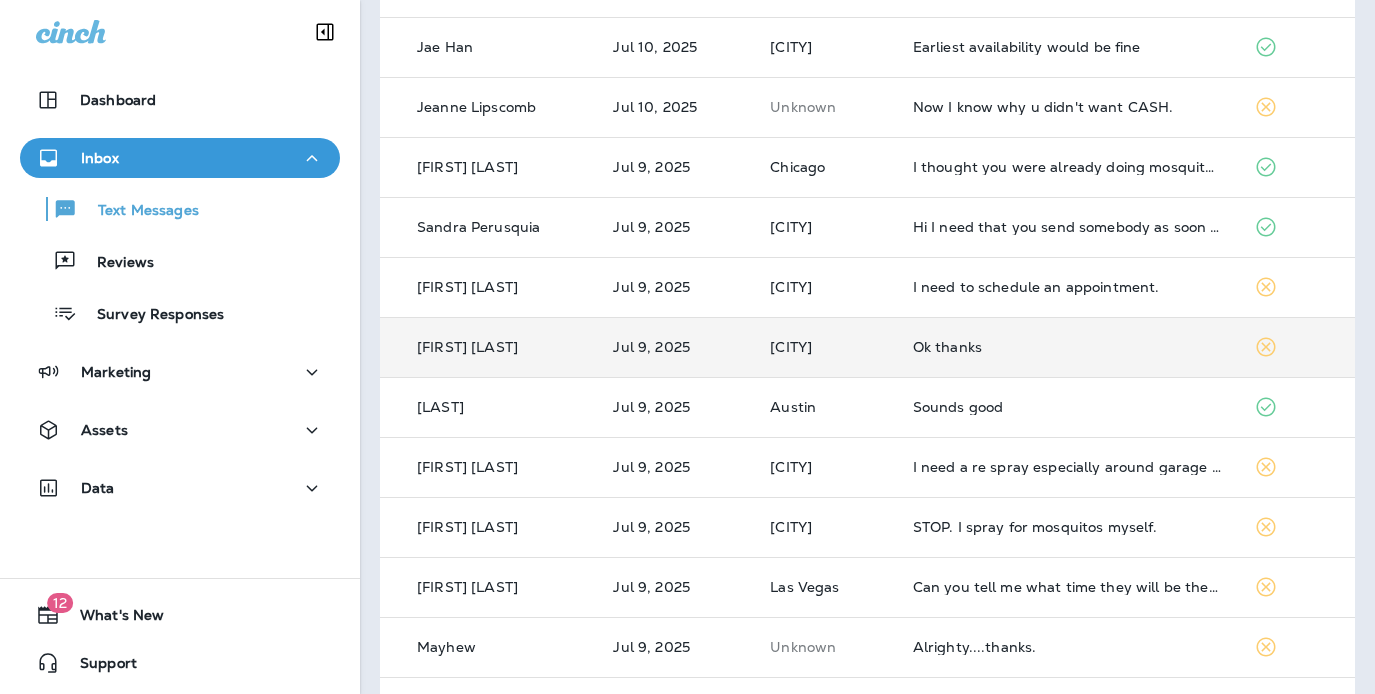 scroll, scrollTop: 0, scrollLeft: 0, axis: both 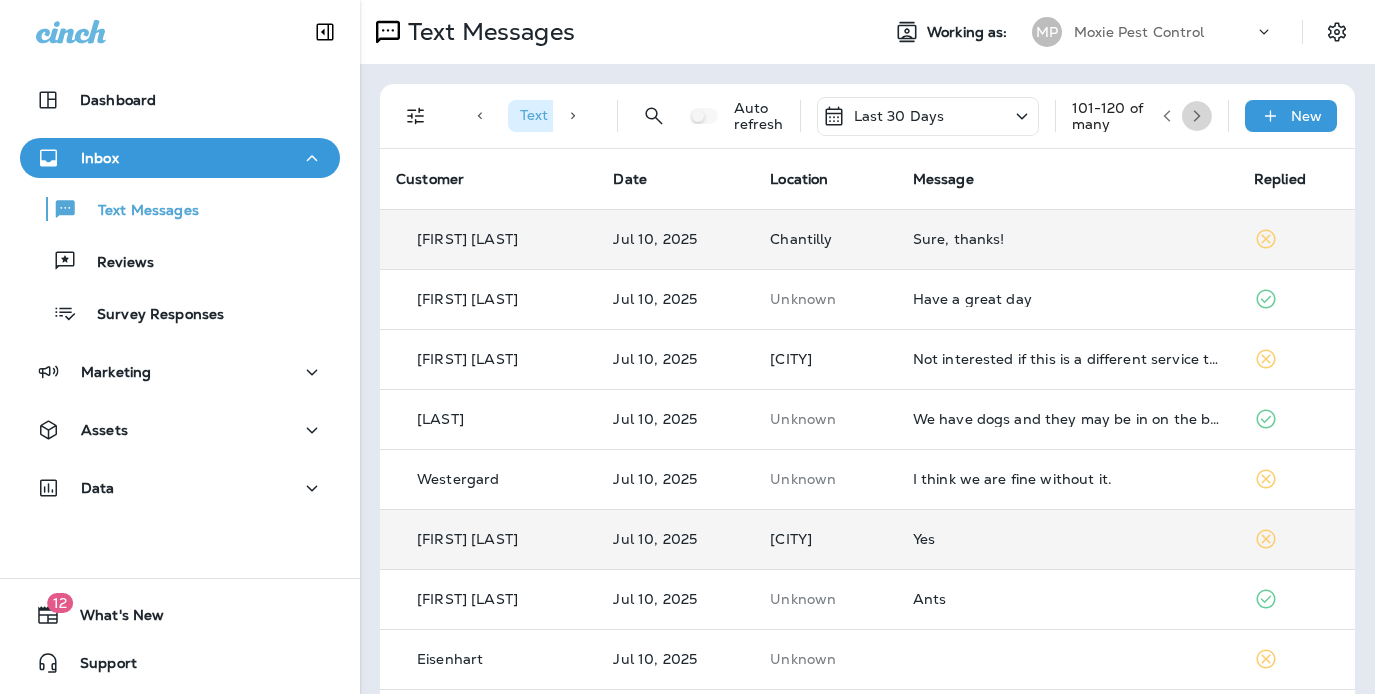 click 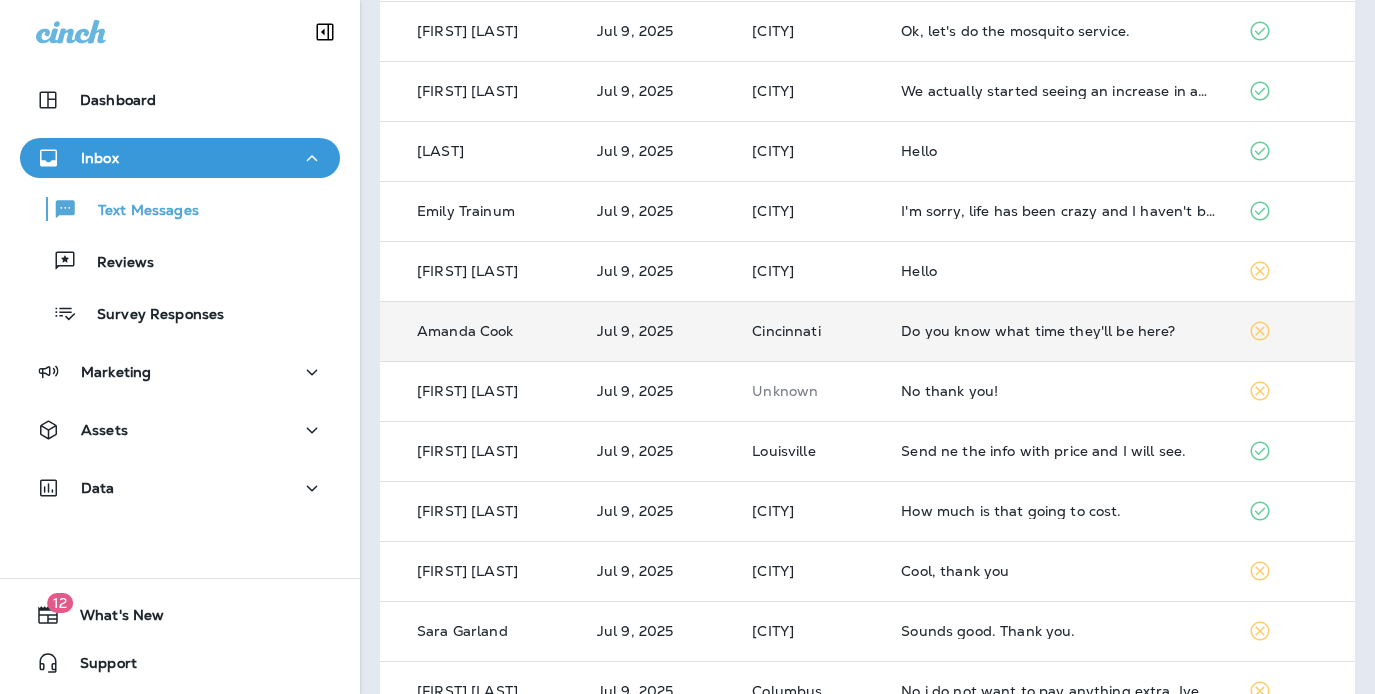 scroll, scrollTop: 148, scrollLeft: 0, axis: vertical 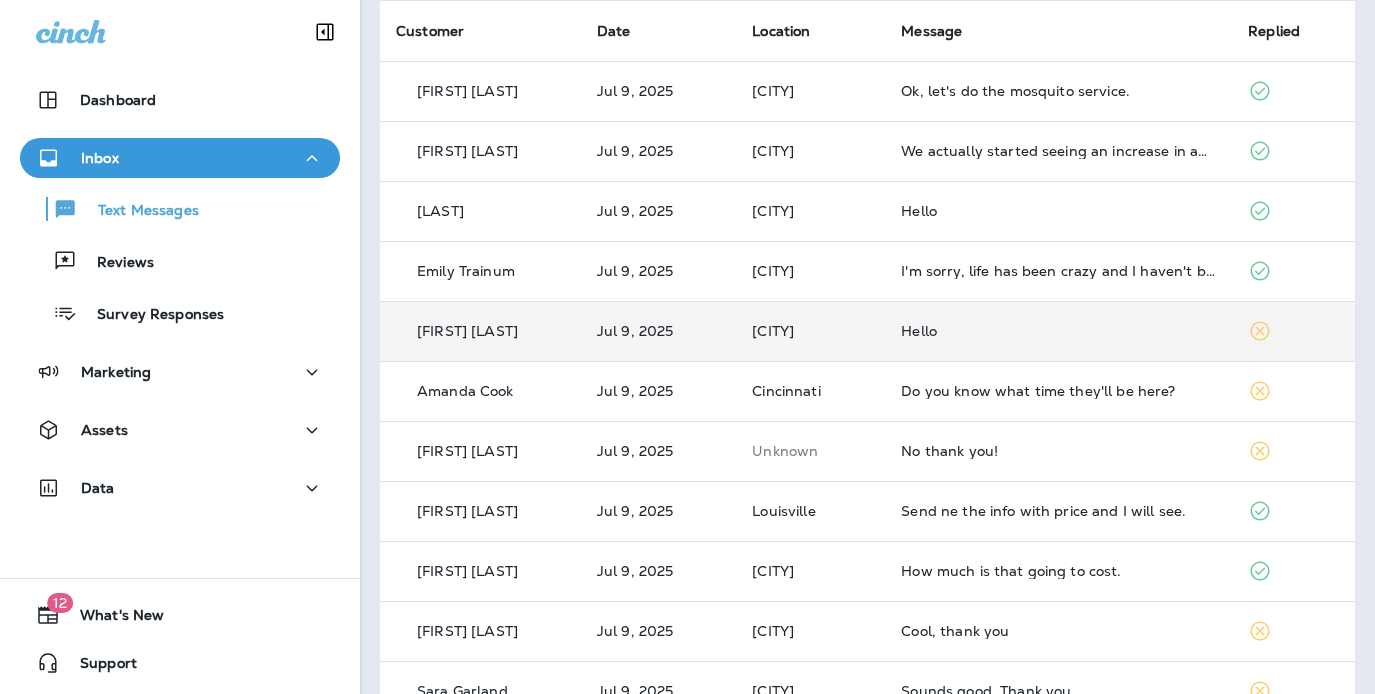 click on "Hello" at bounding box center [1058, 331] 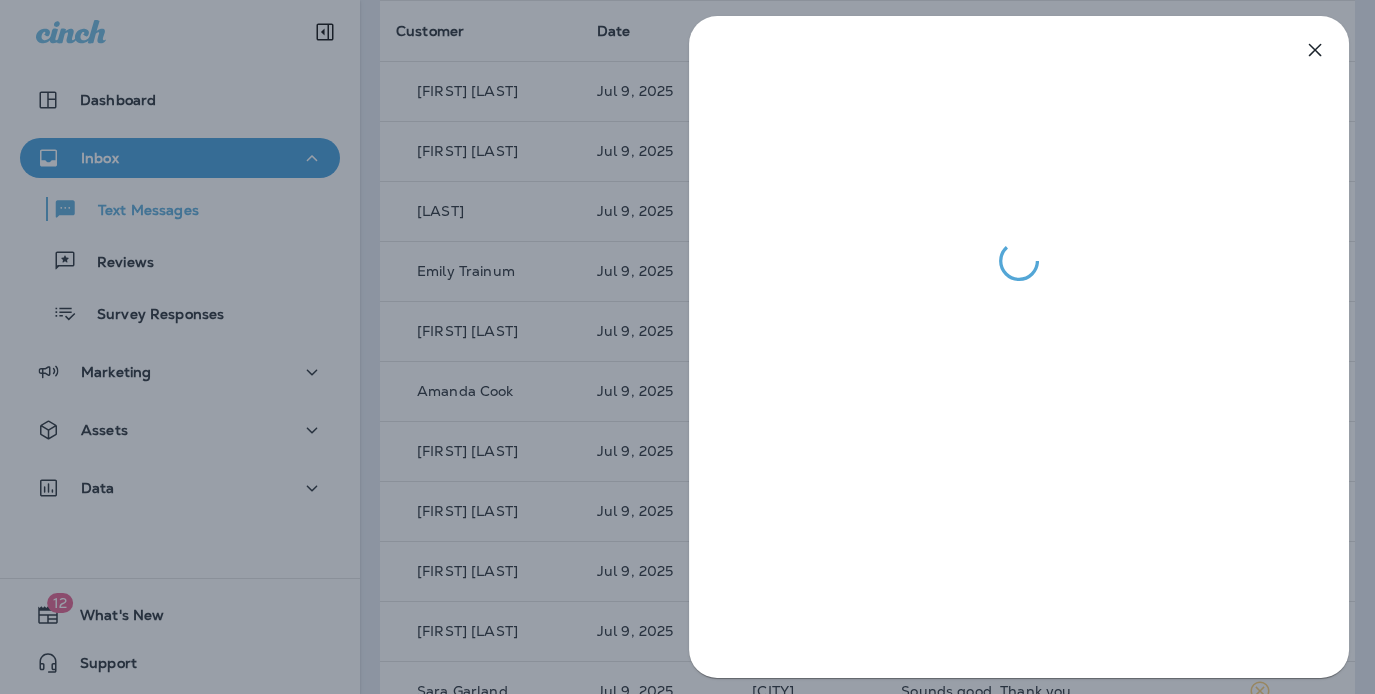 click at bounding box center [687, 347] 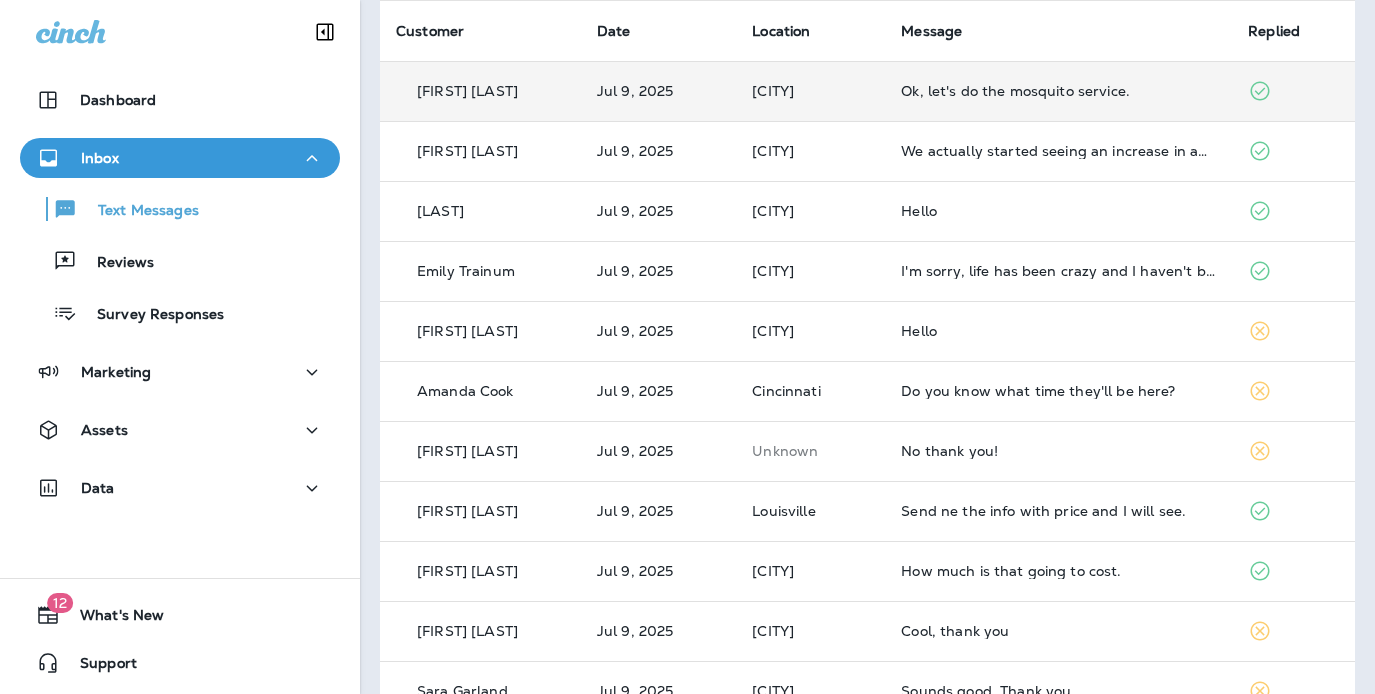 click on "Ok, let's do the mosquito service." at bounding box center [1058, 91] 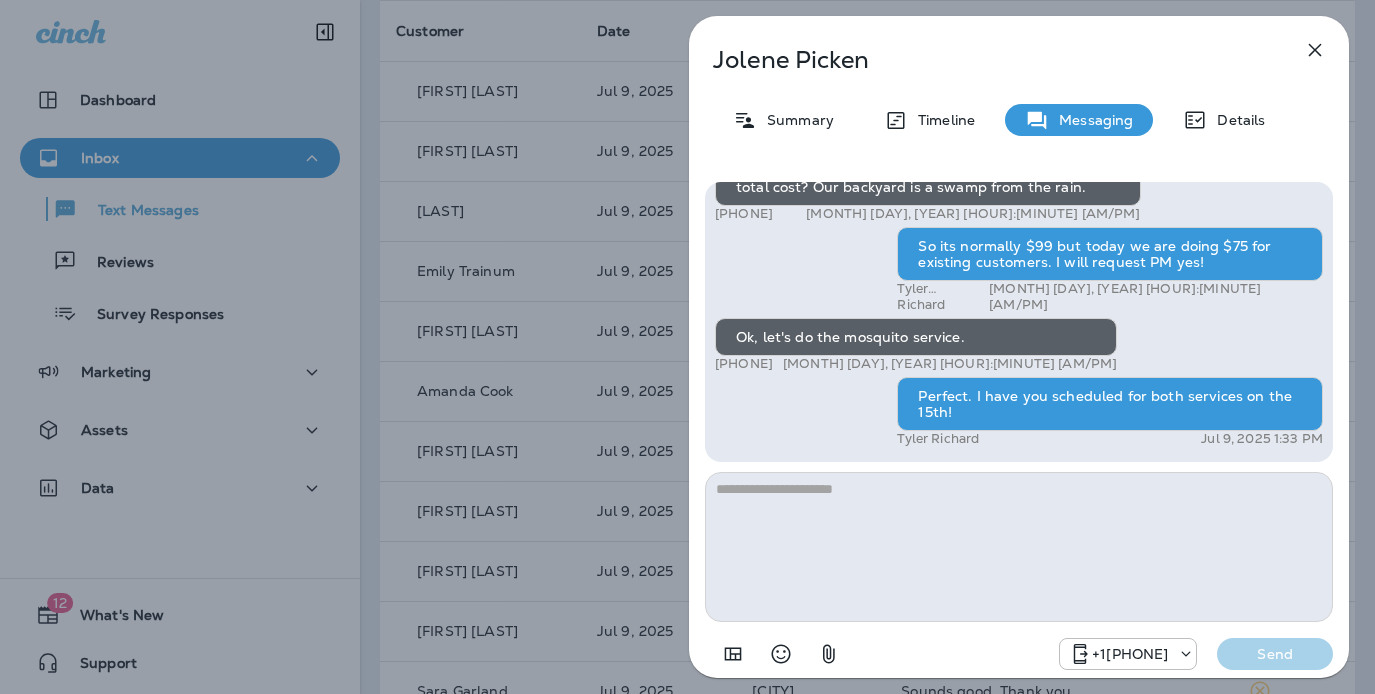 click on "[FIRST] [LAST] Summary   Timeline   Messaging   Details   Hi,  [FIRST] , this is [FIRST] with Moxie Pest Control. We know Summer brings out the mosquitoes—and with the Summer season here, I’d love to get you on our schedule to come help take care of that. Just reply here if you're interested, and I'll let you know the details!
Reply STOP to optout [PHONE] [MONTH] [DAY], [YEAR] [HOUR]:[MINUTE] [AM/PM] Just checking in,  [FIRST] . Our mosquito service is extremely effective, and it's totally pet and family friendly! We get awesome reviews on it.  Want me to send you more details?
Reply STOP to optout [PHONE] [MONTH] [DAY], [YEAR] [HOUR]:[MINUTE] [AM/PM] Heading out of town now. Touch base next week. [PHONE] [MONTH] [DAY], [YEAR] [HOUR]:[MINUTE] [AM/PM] Sounds good! [FIRST] [LAST] [MONTH] [DAY], [YEAR] [HOUR]:[MINUTE] [AM/PM] [FIRST] [LAST] [MONTH] [DAY], [YEAR] [HOUR]:[MINUTE] [AM/PM] Hi [FIRST], just following up on the mosquito service. For current customers we are dropping the initial In2Care service down to $75 for the rest of the week. [FIRST] [LAST] [MONTH] [DAY], [YEAR] [HOUR]:[MINUTE] [AM/PM] [PHONE] [MONTH] [DAY], [YEAR] [HOUR]:[MINUTE] [AM/PM] [PHONE] [FIRST] Send" at bounding box center (687, 347) 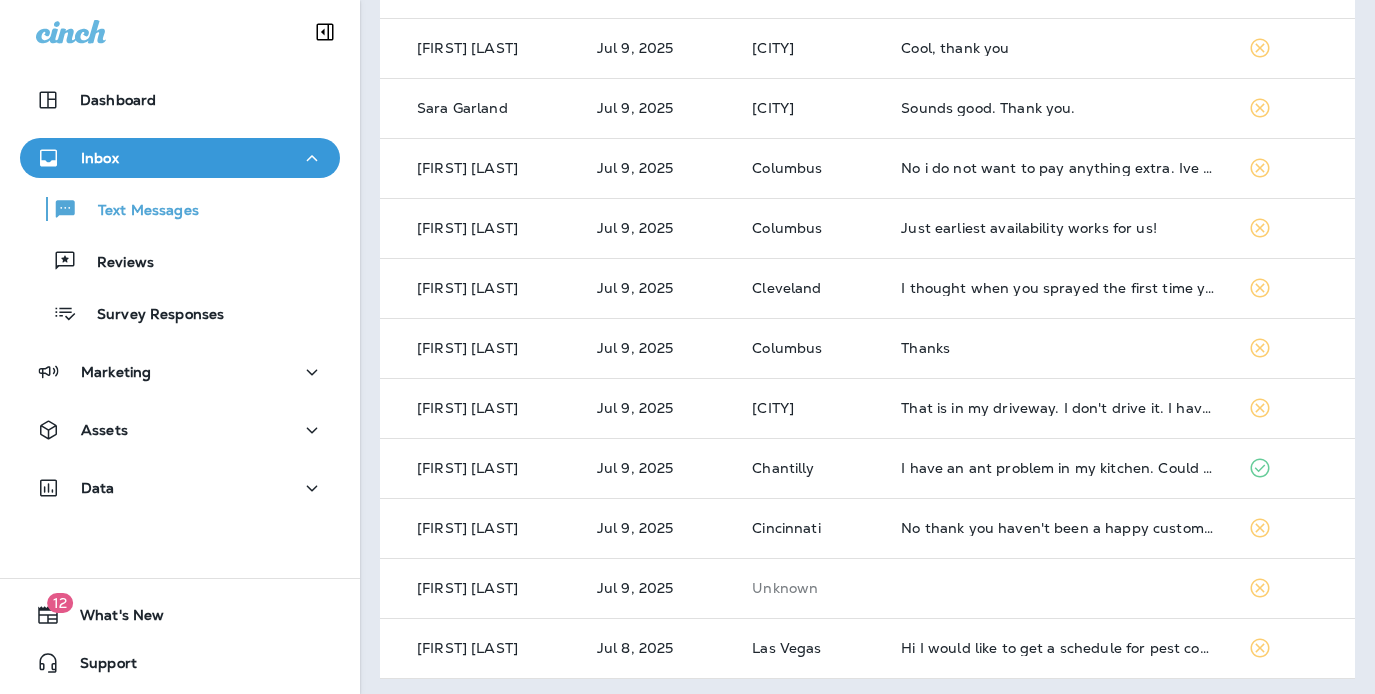 scroll, scrollTop: 733, scrollLeft: 0, axis: vertical 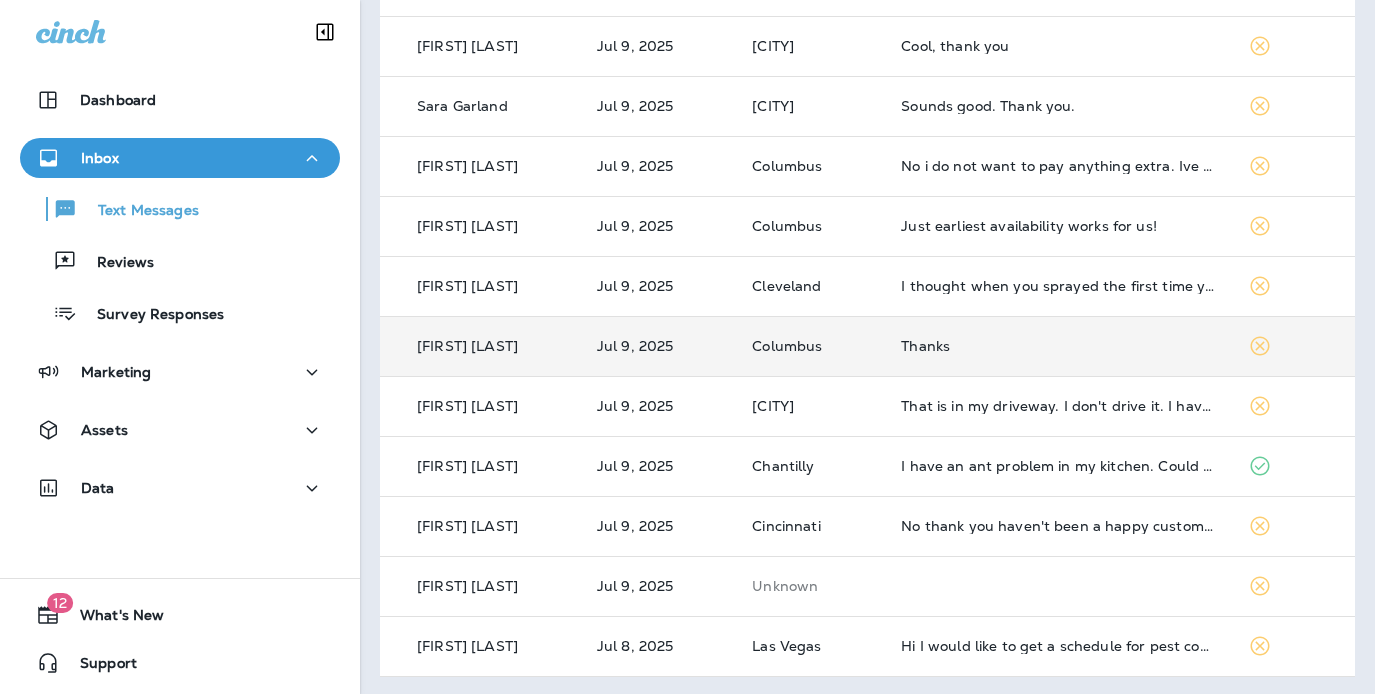 click on "Thanks" at bounding box center (1058, 346) 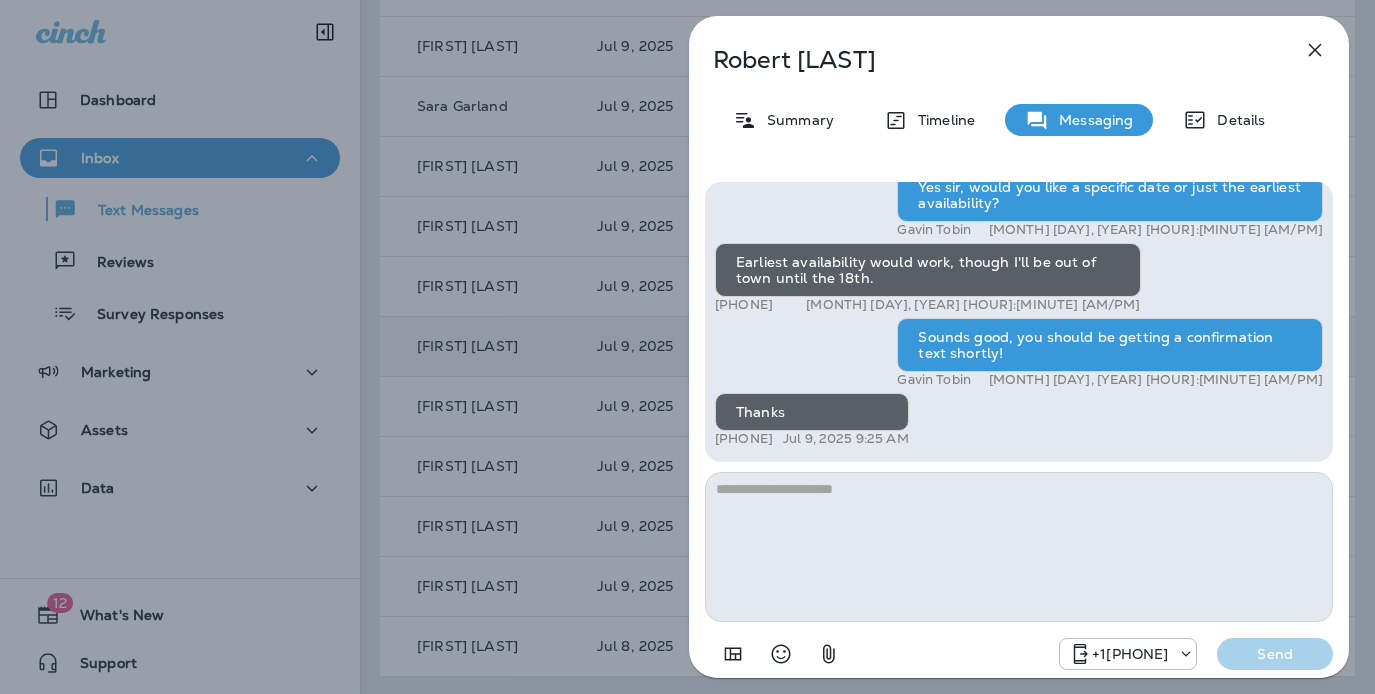 click on "[FIRST] [LAST] [MONTH] [DAY], [YEAR] [HOUR]:[MINUTE] [AM/PM] Yes, we'd be interested. Would the $99 just be added to my statement that's auto billed? +1 ([AREA]) [PHONE] [MONTH] [DAY], [YEAR] [HOUR]:[MINUTE] [AM/PM] Yes sir, would you like a specific date or just the earliest availability? [FIRST] [LAST] [MONTH] [DAY], [YEAR] [HOUR]:[MINUTE] [AM/PM] Earliest availability would work, though I'll be out of town until the 18th. +1 ([AREA]) [PHONE] [MONTH] [DAY], [YEAR] [HOUR]:[MINUTE] [AM/PM] [FIRST] [LAST] [MONTH] [DAY], [YEAR] [HOUR]:[MINUTE] [AM/PM] Thanks +1 ([AREA]) [PHONE] Send" at bounding box center [687, 347] 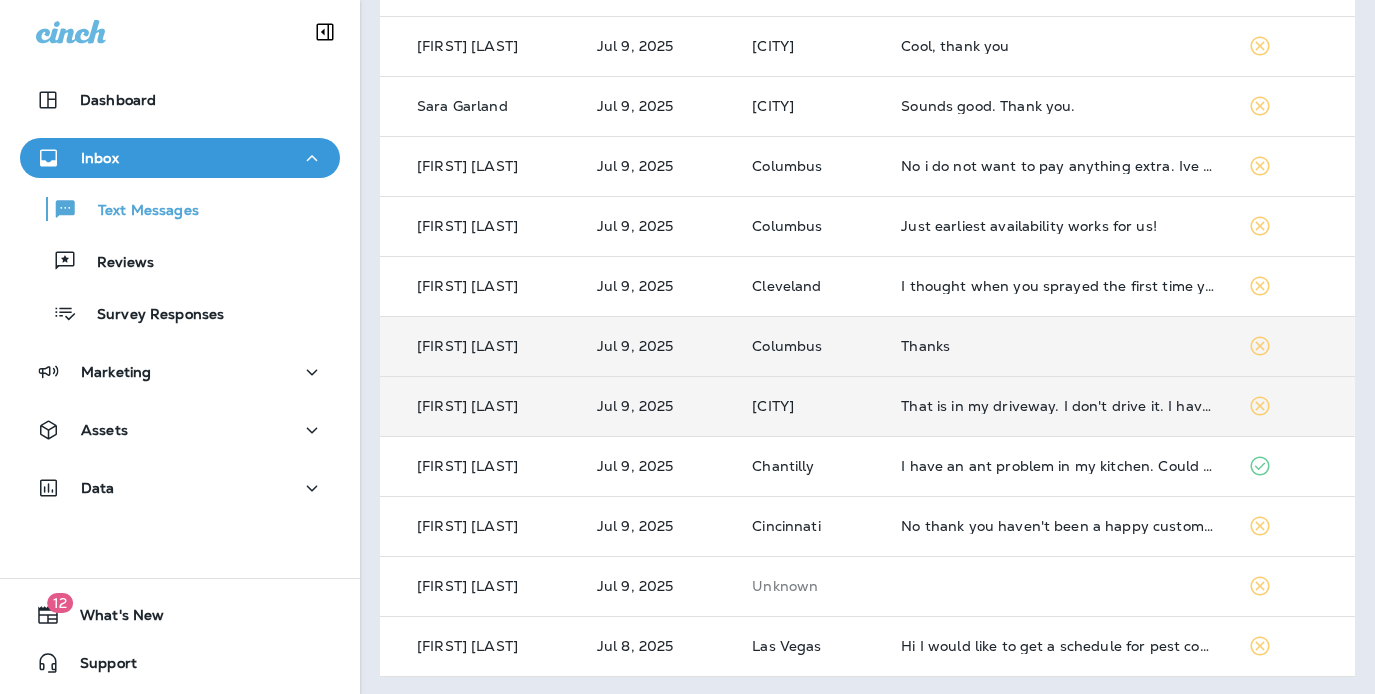 click on "That is in my driveway. I don't drive it. I have storage insurance on it" at bounding box center [1058, 406] 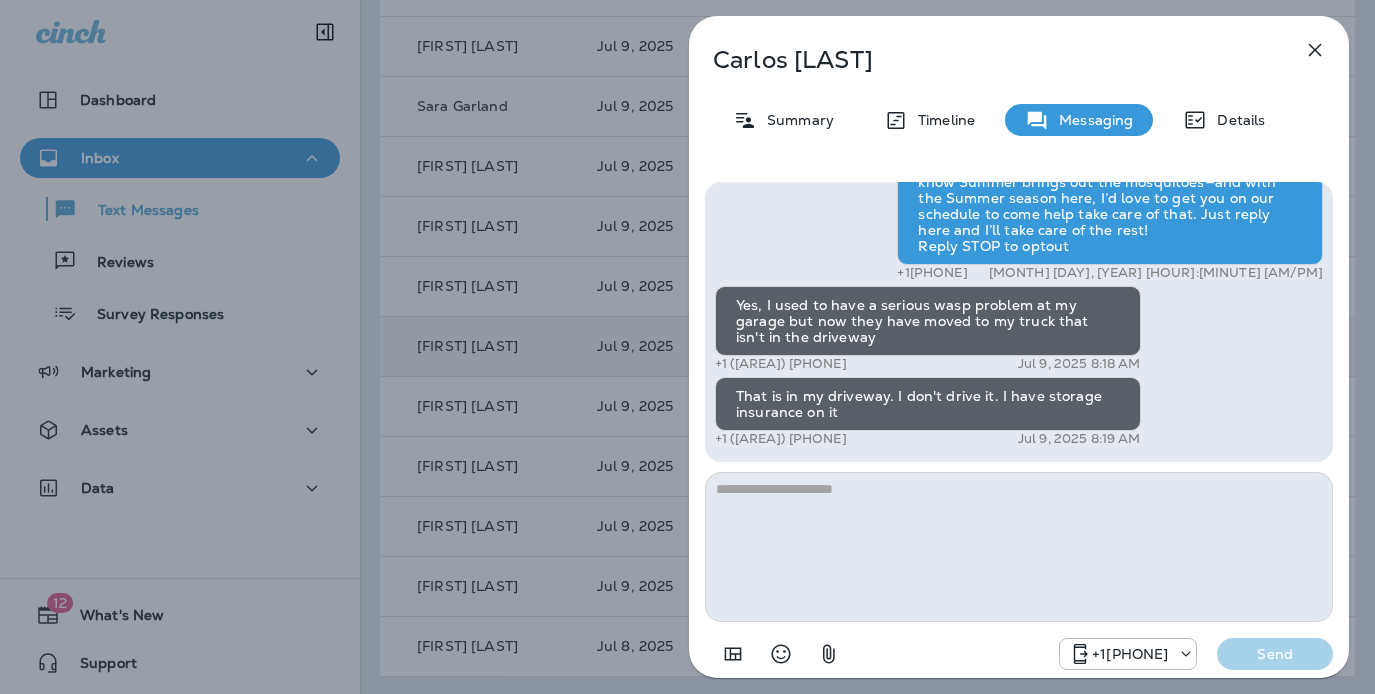 click on "Carlos   Miller Summary   Timeline   Messaging   Details   Hi,  Carlos , this is Noel with Moxie Pest Control. We know Summer brings out the mosquitoes—and with the Summer season here, I’d love to get you on our schedule to come help take care of that. Just reply here and I’ll take care of the rest!
Reply STOP to optout +18174823792 Jun 5, 2025 1:03 PM Yes, I used to have a serious wasp problem at my garage but now they have moved to my truck that isn't in the driveway +1 (765) 434-6444 Jul 9, 2025 8:18 AM That is in my driveway. I don't drive it. I have storage insurance on it +1 (765) 434-6444 Jul 9, 2025 8:19 AM +18174823792 Send" at bounding box center (687, 347) 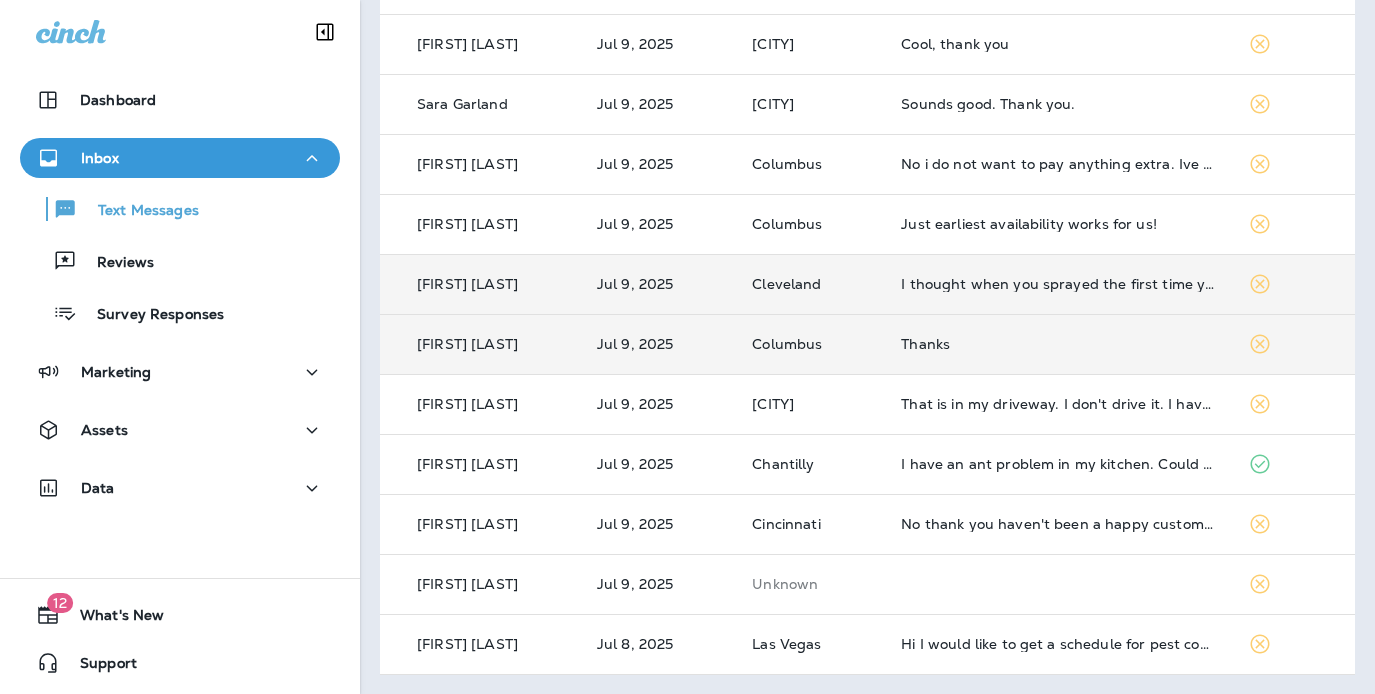 scroll, scrollTop: 0, scrollLeft: 0, axis: both 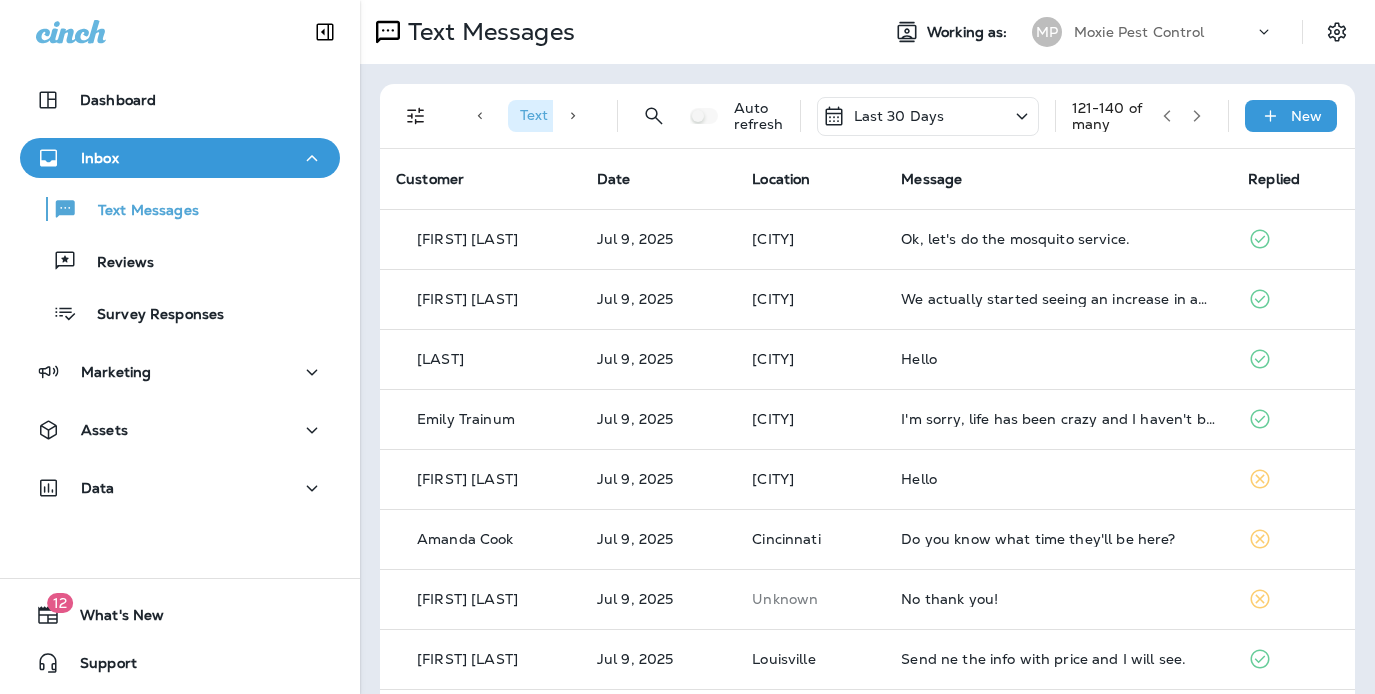 click 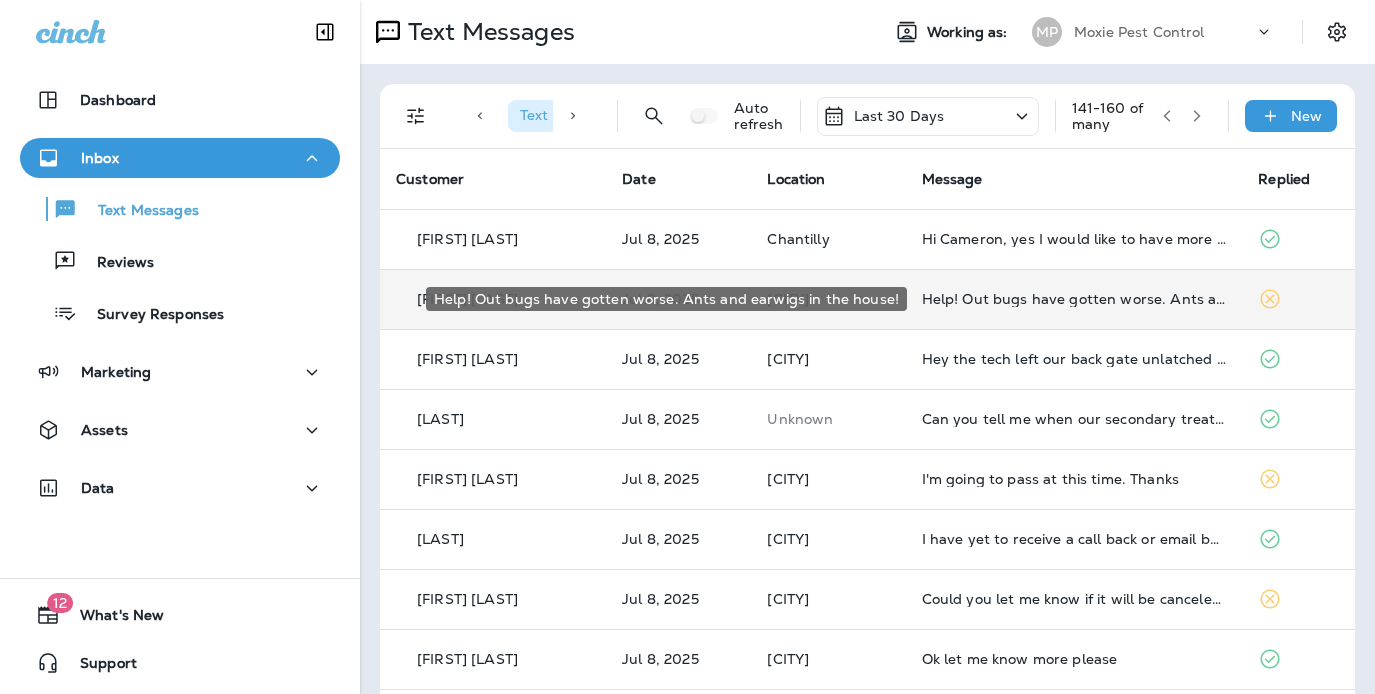 click on "Help!  Out bugs have gotten worse. Ants and earwigs in the house!" at bounding box center (1074, 299) 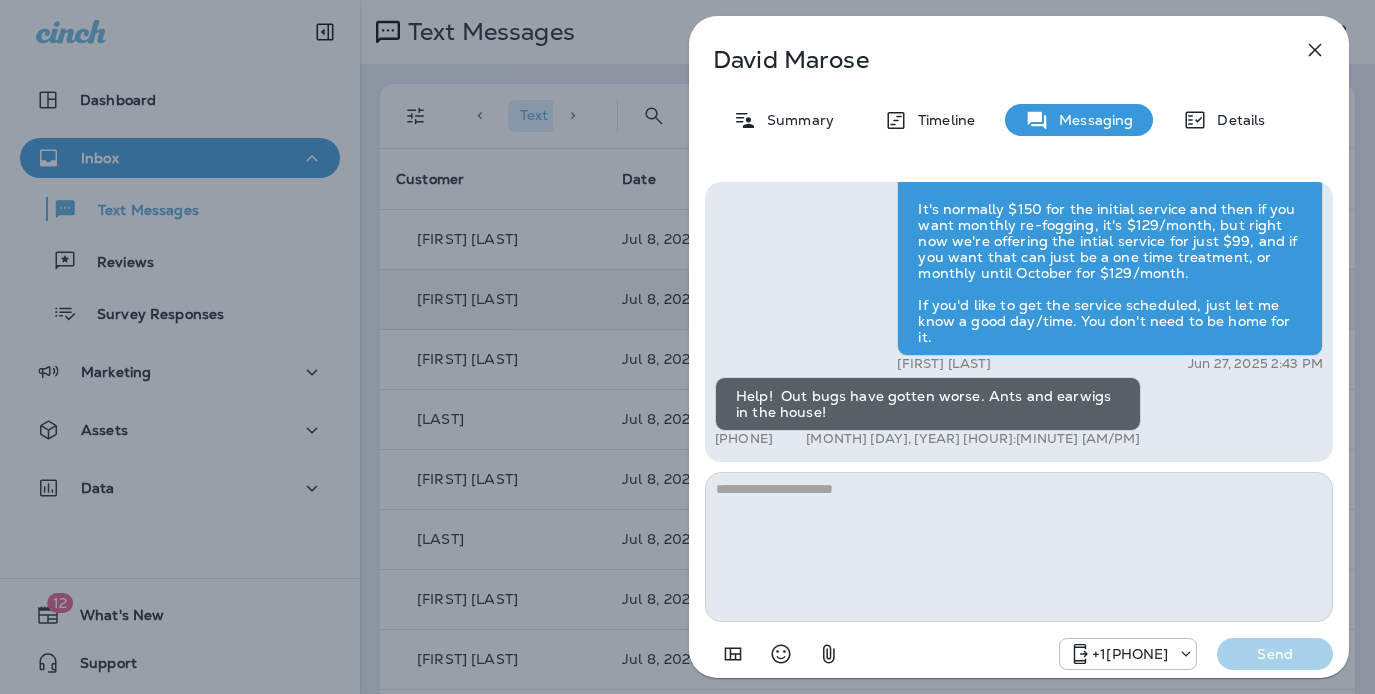 click on "David   Marose Summary   Timeline   Messaging   Details   Hi,  David , this is Cameron with Moxie Pest Control. We know Summer brings out the mosquitoes—and with the Summer season here, I’d love to get you on our schedule to come help take care of that. Just reply here if you're interested, and I'll let you know the details!
Reply STOP to optout +18174823792 Jun 27, 2025 2:10 PM I am interested but probably cannot afford anymore bug care.  +1 (414) 940-7741 Jun 27, 2025 2:41 PM Bradley Bobisink Jun 27, 2025 2:43 PM Help!  Out bugs have gotten worse. Ants and earwigs in the house! +1 (414) 940-7741 Jul 8, 2025 7:15 PM +18174823792 Send" at bounding box center [1019, 347] 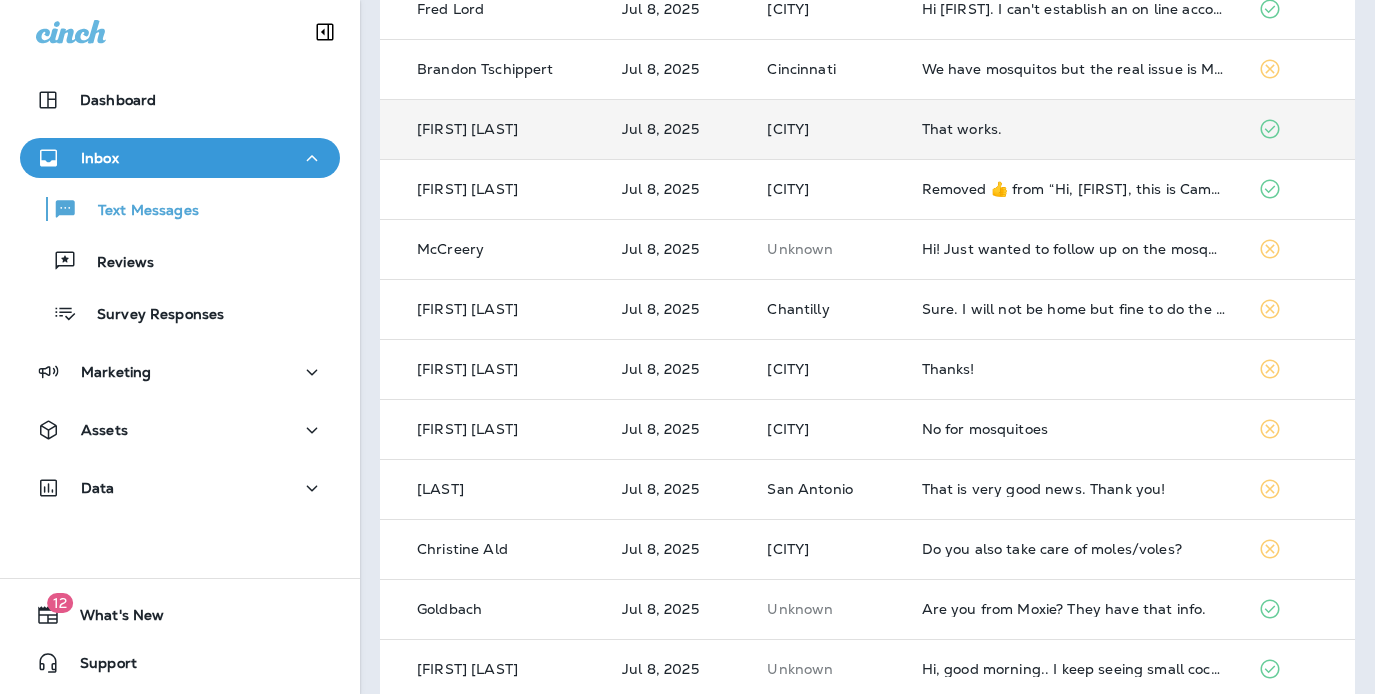 scroll, scrollTop: 725, scrollLeft: 0, axis: vertical 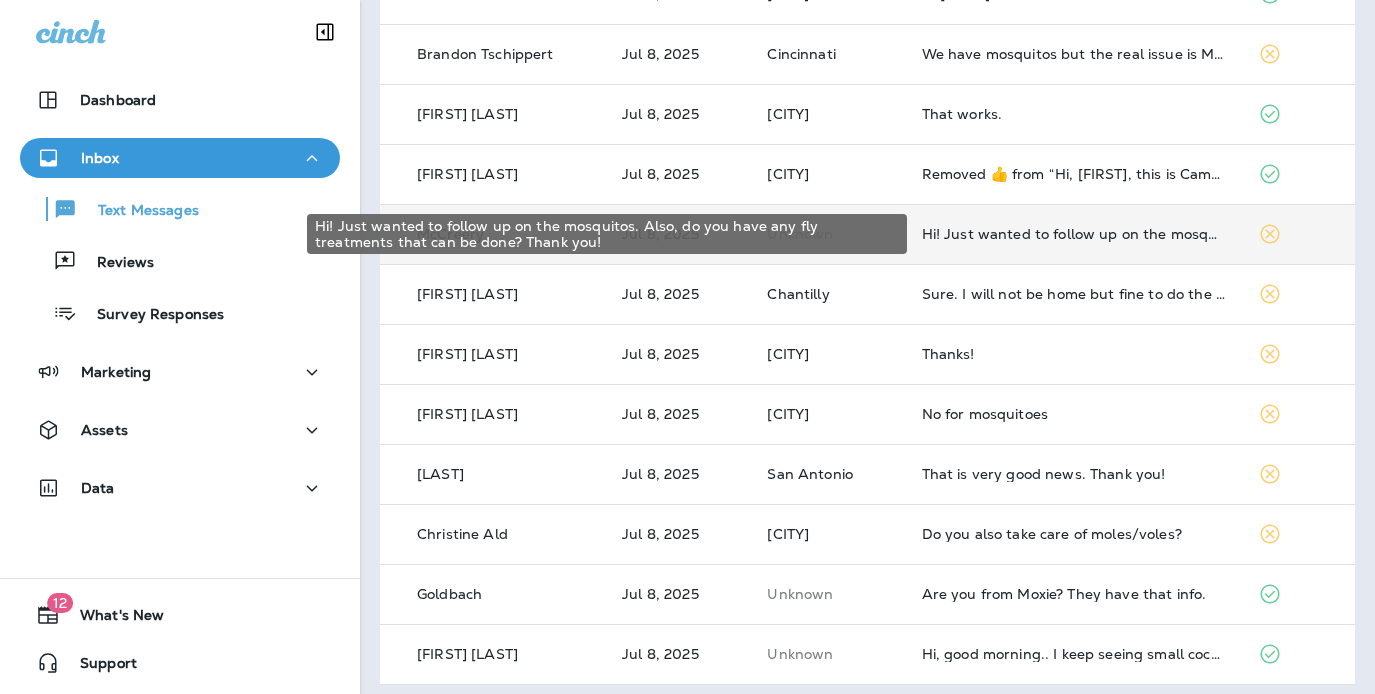 click on "Hi! Just wanted to follow up on the mosquitos. Also, do you have any fly treatments that can be done? Thank you!" at bounding box center (1074, 234) 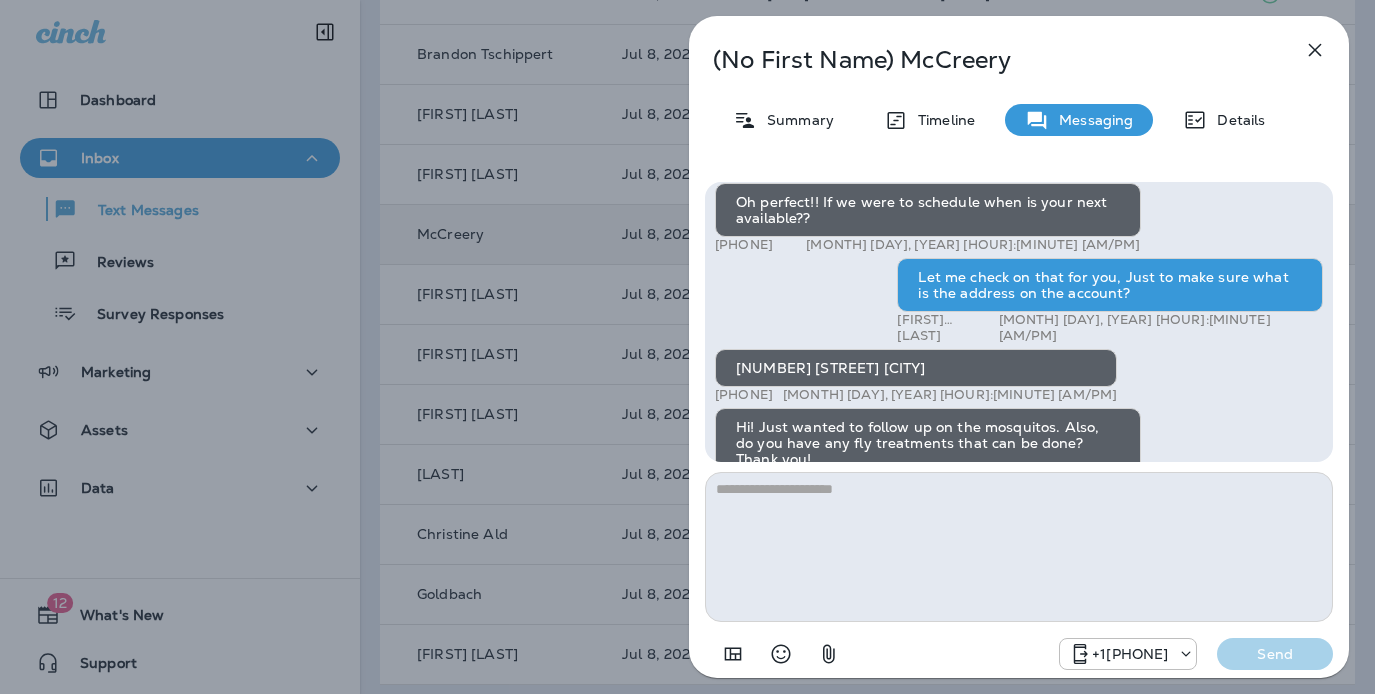 scroll, scrollTop: 0, scrollLeft: 0, axis: both 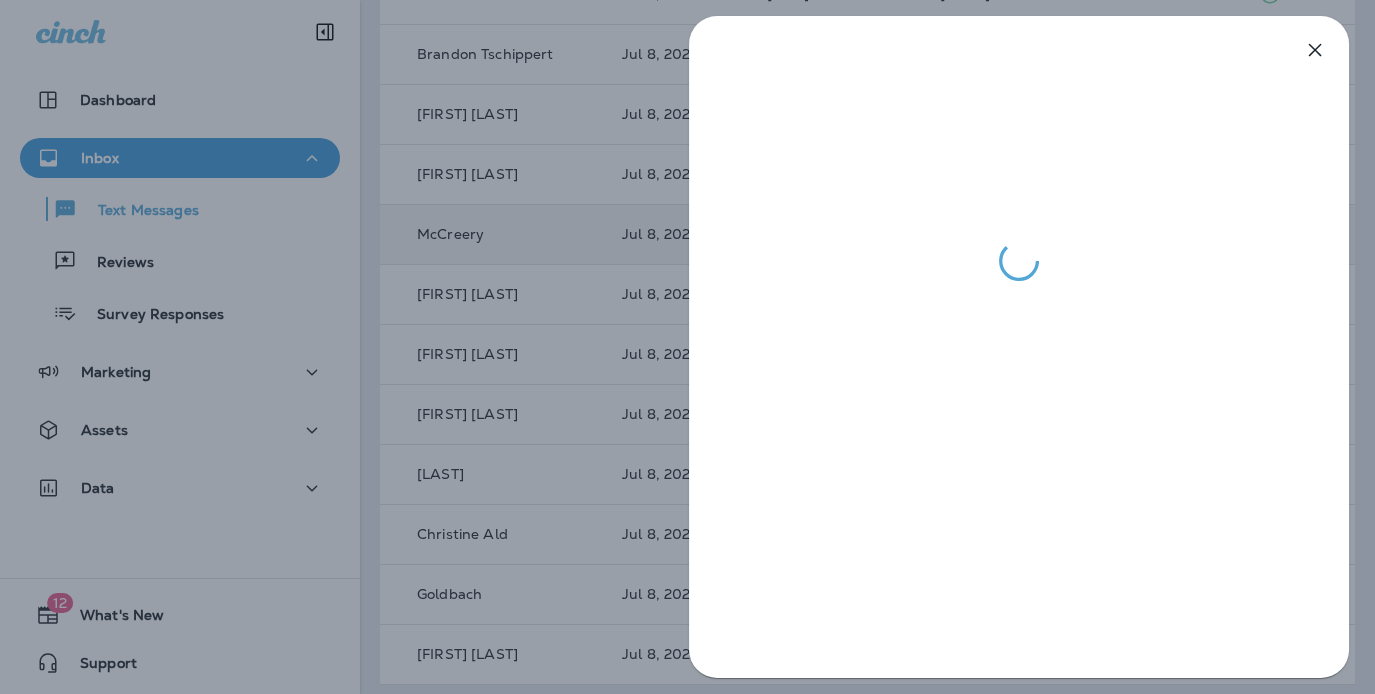 drag, startPoint x: 623, startPoint y: 205, endPoint x: 656, endPoint y: 201, distance: 33.24154 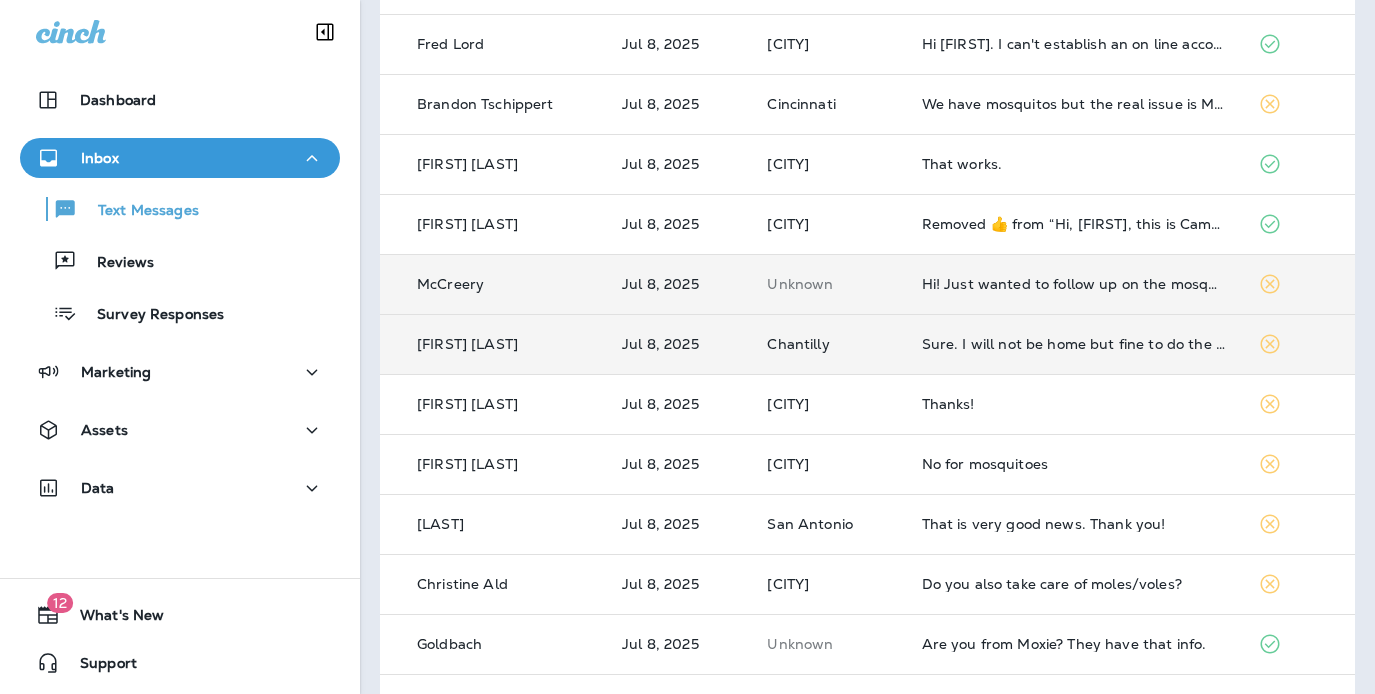 scroll, scrollTop: 0, scrollLeft: 0, axis: both 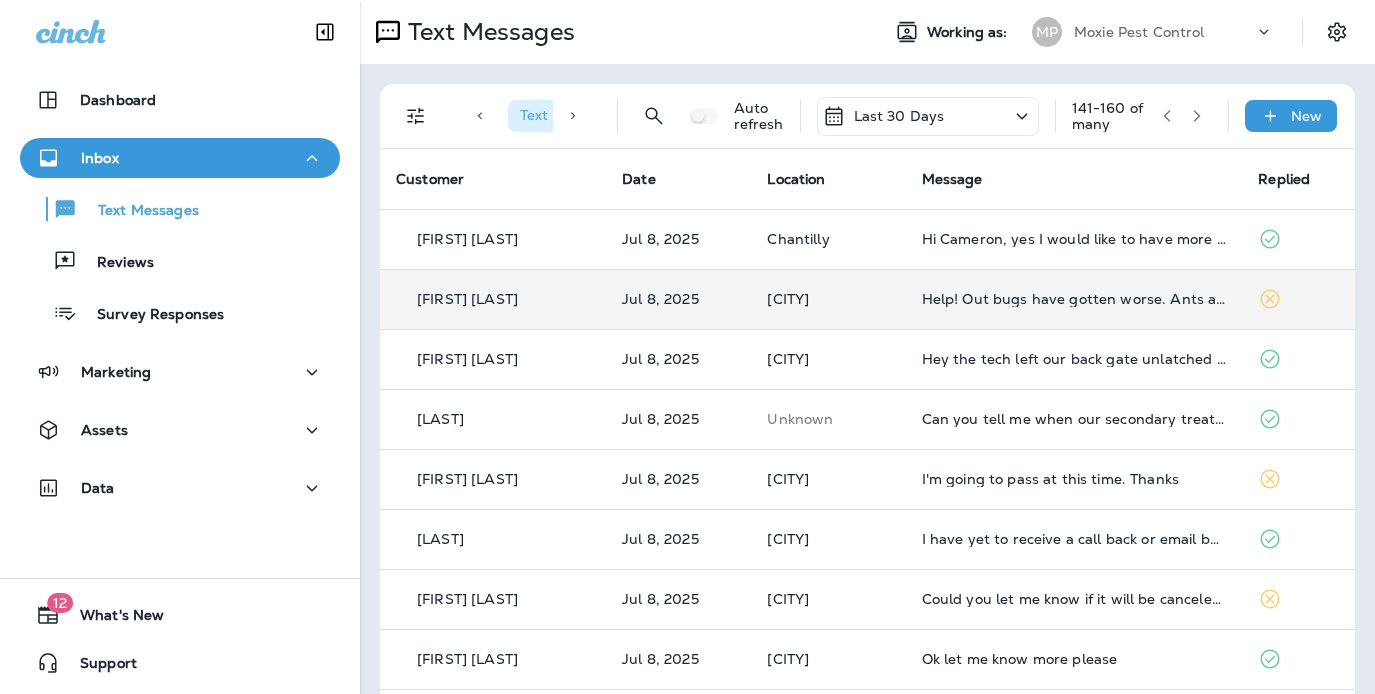 click 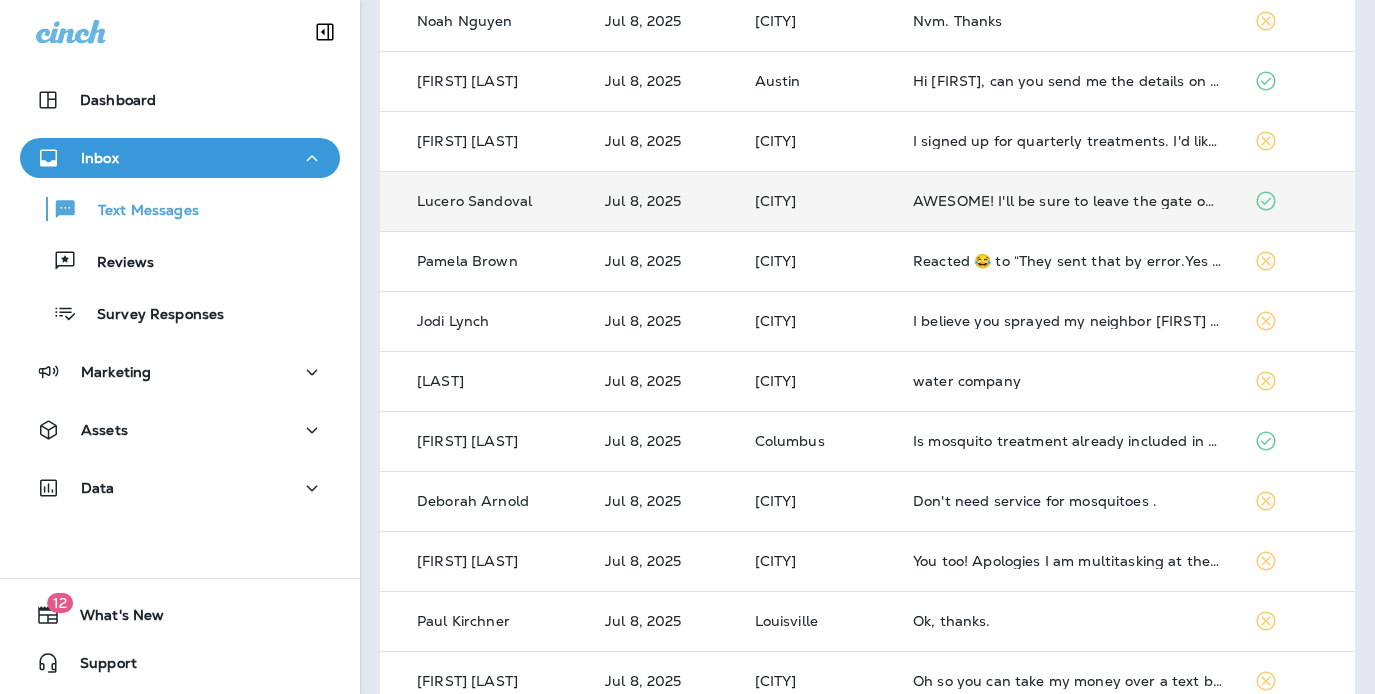 scroll, scrollTop: 220, scrollLeft: 0, axis: vertical 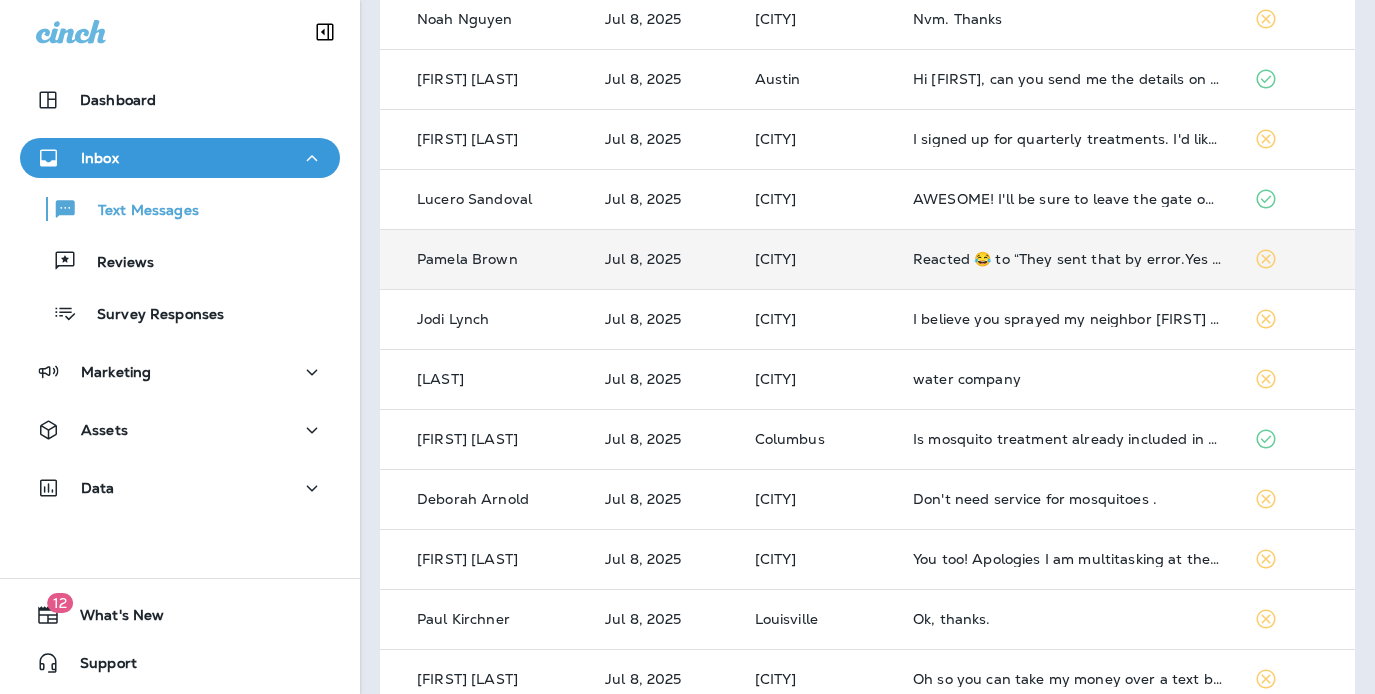 click on "Reacted 😂 to “They sent that by error.Yes you are on the schedule and if you do not want us to come back out just call us!”" at bounding box center [1067, 259] 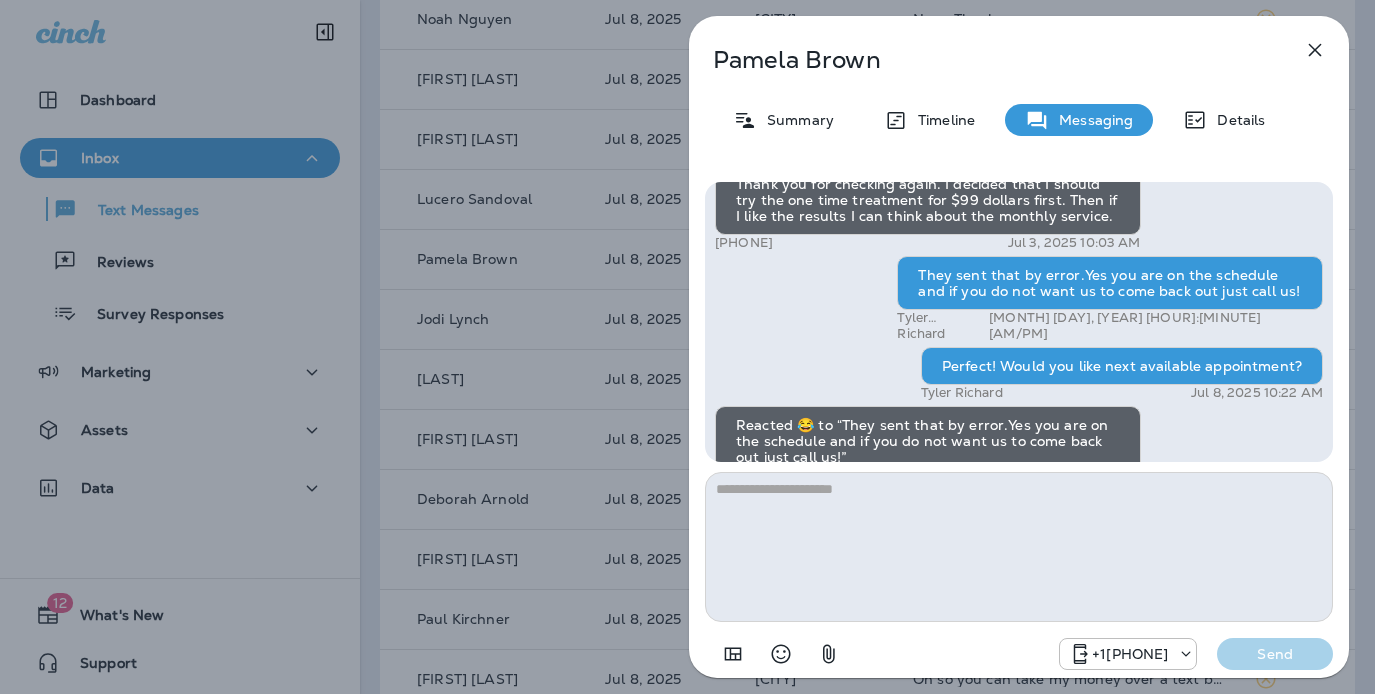 scroll, scrollTop: -37, scrollLeft: 0, axis: vertical 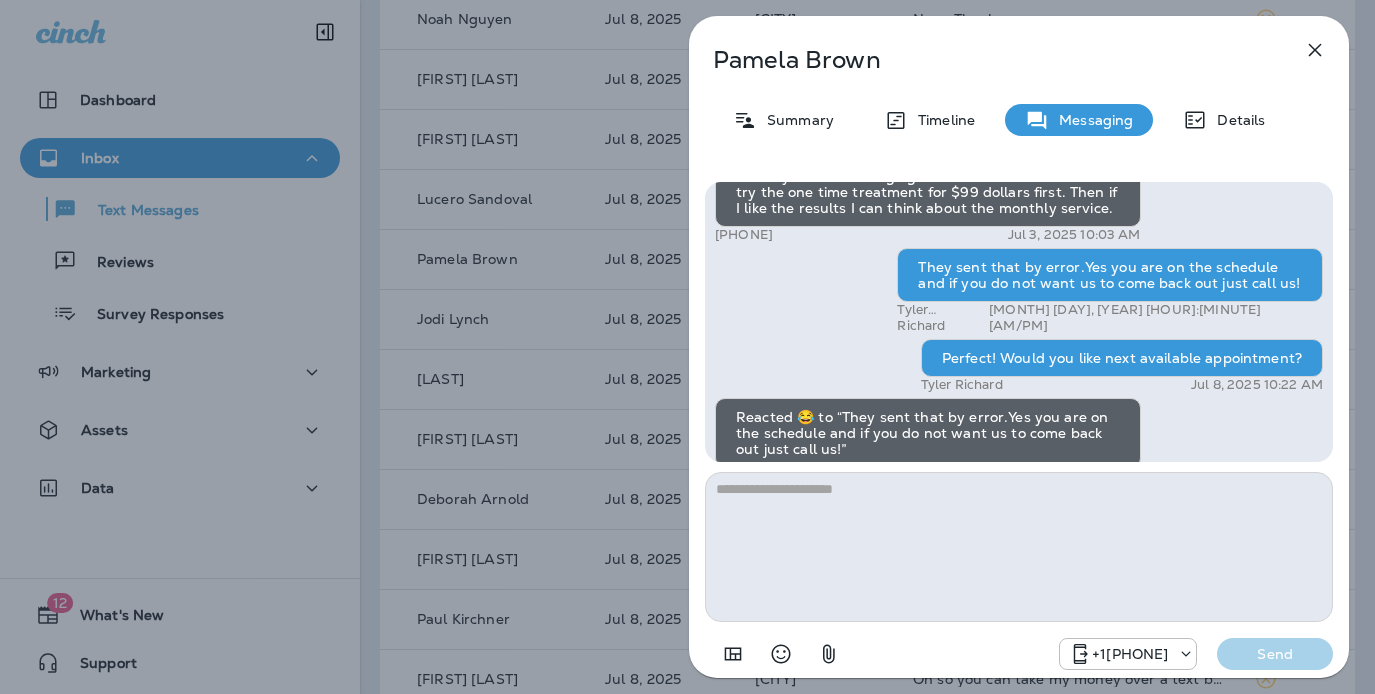 click on "Pamela [LAST] Summary   Timeline   Messaging   Details   Exciting News! Joshua’s Pest Control is now Moxie Pest Control! Same great service, new name. No changes to your protection—just a fresh look! Got questions? Call us anytime!
Reply STOP to optout [PHONE] [MONTH] [DAY], [YEAR] [HOUR]:[MINUTE] [AM/PM] Hi,  Pamela , this is [FIRST] with Moxie Pest Control. We know Summer brings out the mosquitoes—and with the Summer season here, I’d love to get you on our schedule to come help take care of that. Just reply here if you're interested, and I'll let you know the details!
Reply STOP to optout [PHONE] [MONTH] [DAY], [YEAR] [HOUR]:[MINUTE] [AM/PM] YES PLEASE GET ALL MOSQUITOES AND THE GRASS MITES. ESPECIALLY IN THE BACK FROM THE HOUSE ACROSS TO MY PATIO [PHONE] [MONTH] [DAY], [YEAR] [HOUR]:[MINUTE] [AM/PM] I can definitely get you on the schedule in the next couple of days! Let me give you a full breakdown of service and cost. [FIRST] [LAST] [MONTH] [DAY], [YEAR] [HOUR]:[MINUTE] [AM/PM] [FIRST] [LAST] [MONTH] [DAY], [YEAR] [HOUR]:[MINUTE] [AM/PM] Is this process pet safe? I have a dog.  [PHONE] Send" at bounding box center (687, 347) 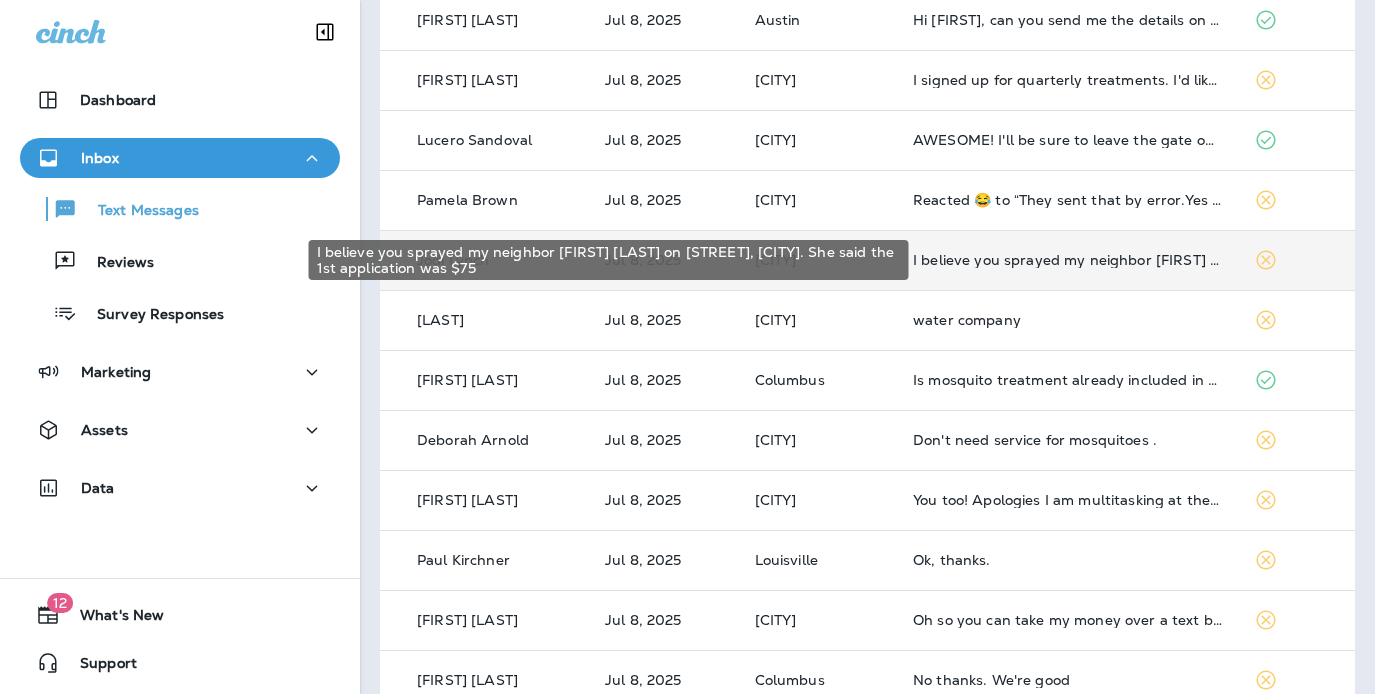 scroll, scrollTop: 280, scrollLeft: 0, axis: vertical 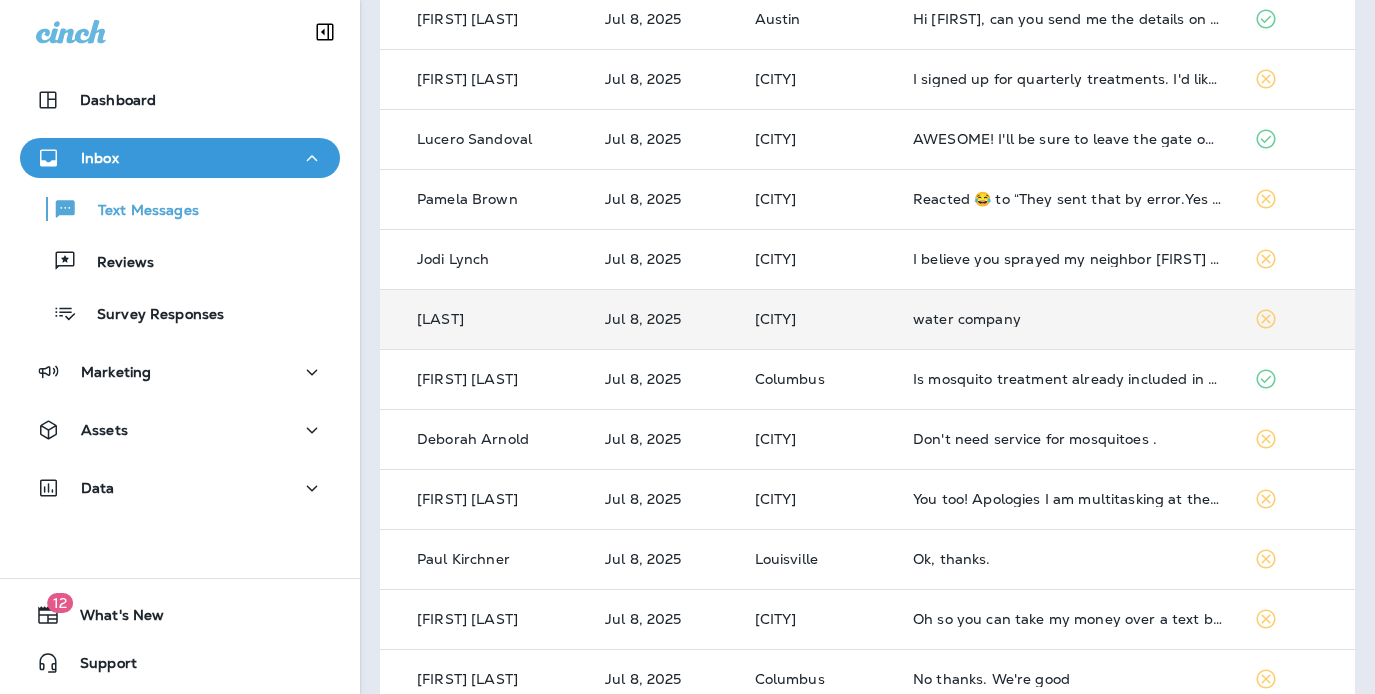click on "water company" at bounding box center [1067, 319] 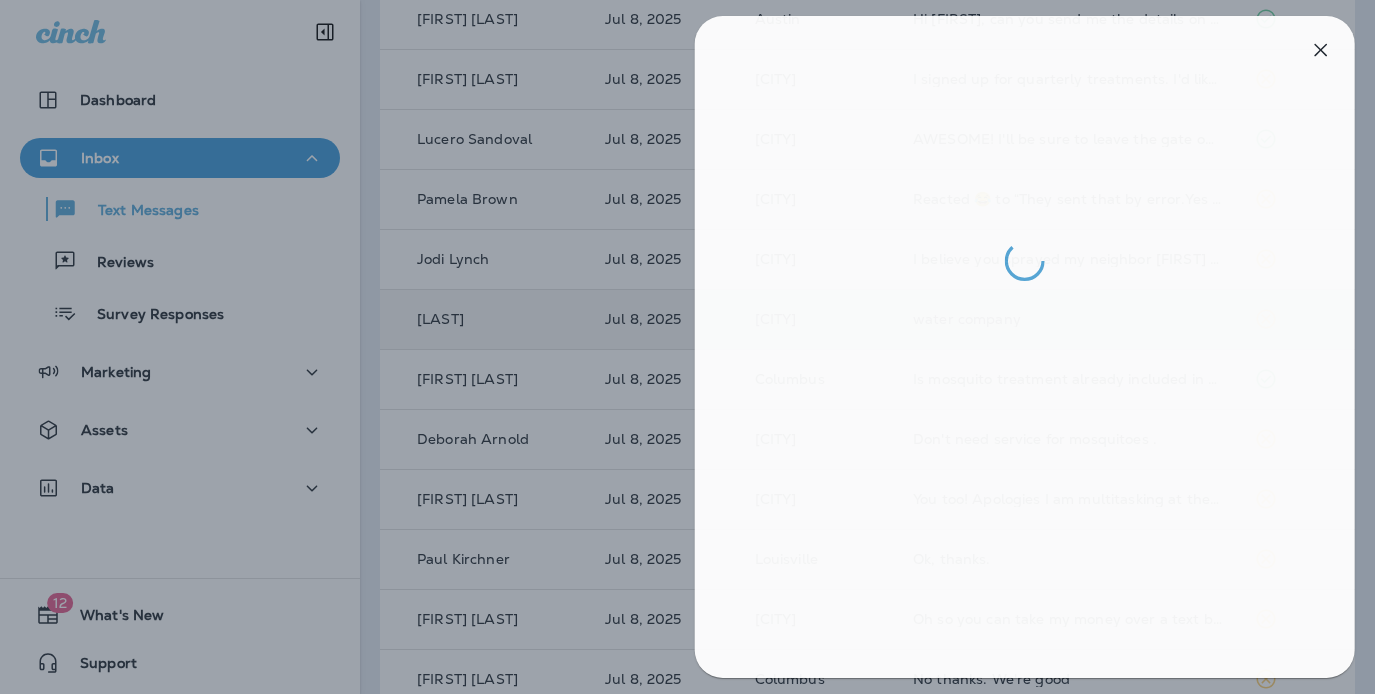 click at bounding box center (693, 347) 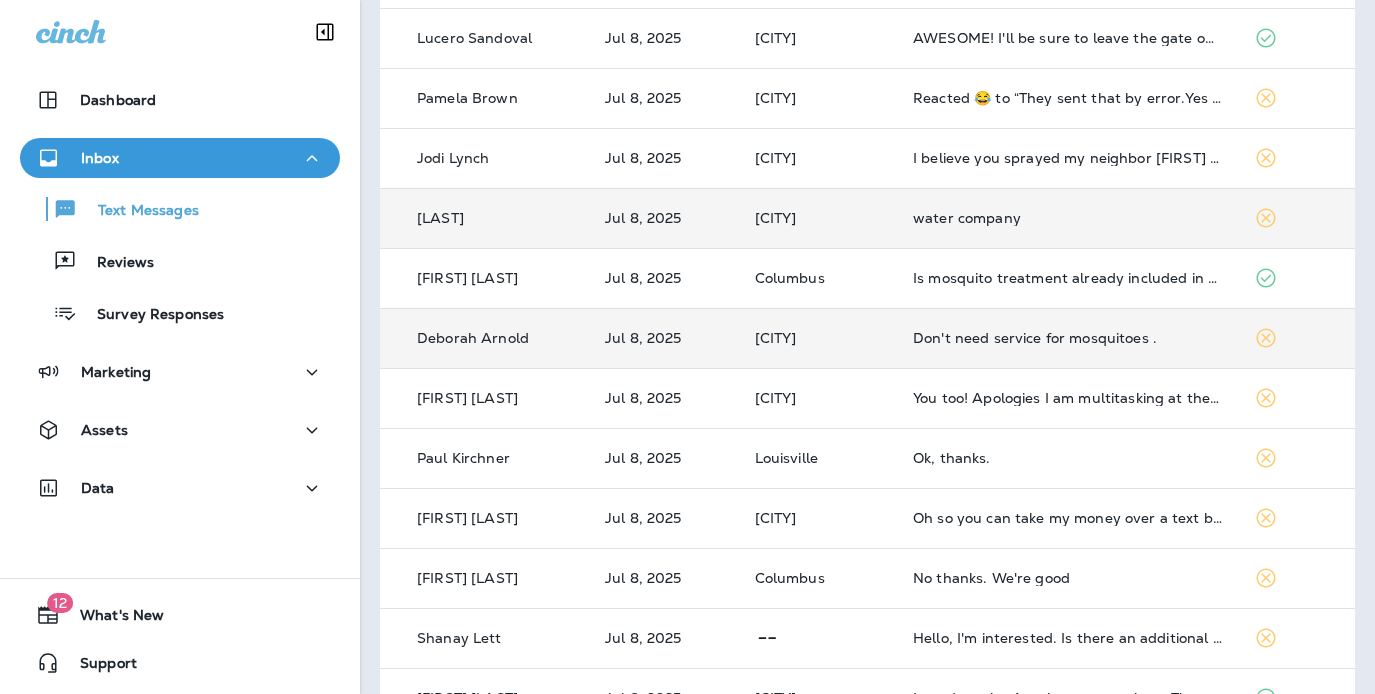scroll, scrollTop: 386, scrollLeft: 0, axis: vertical 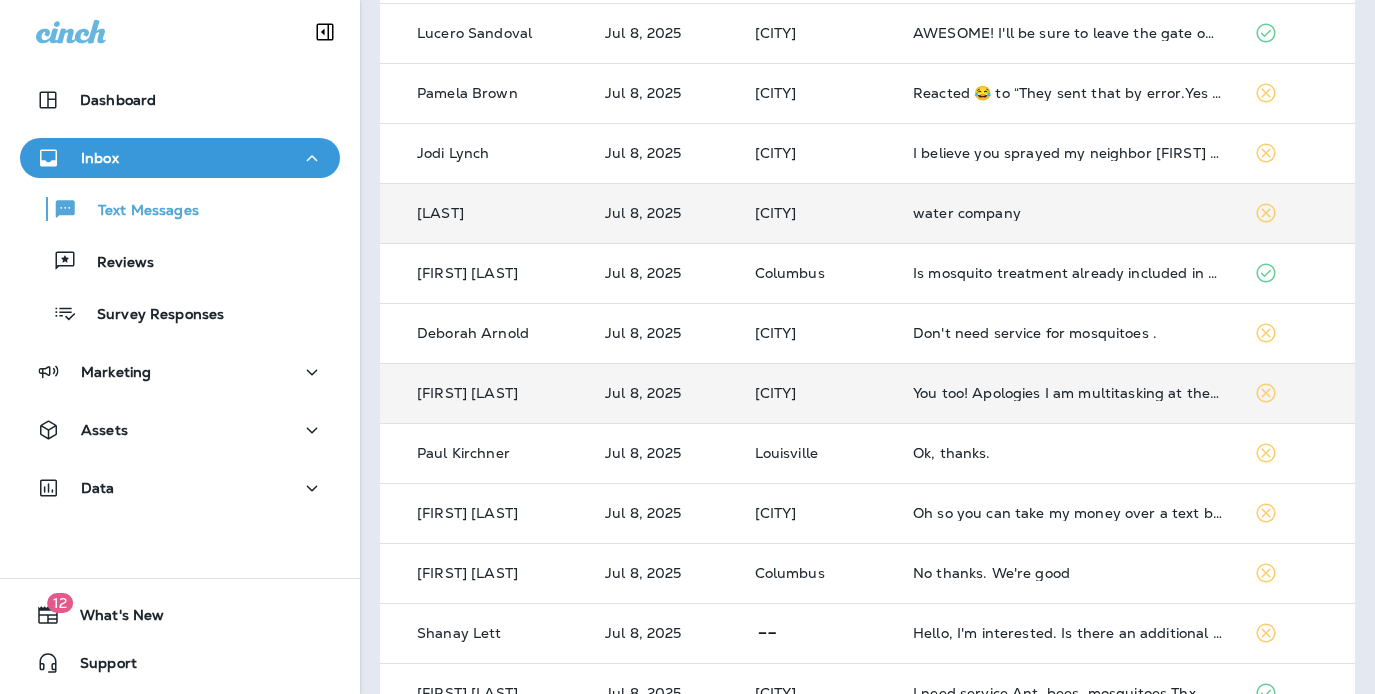 click on "You too! Apologies I am multitasking at the moment. But stay cool & hydrated!!" at bounding box center [1067, 393] 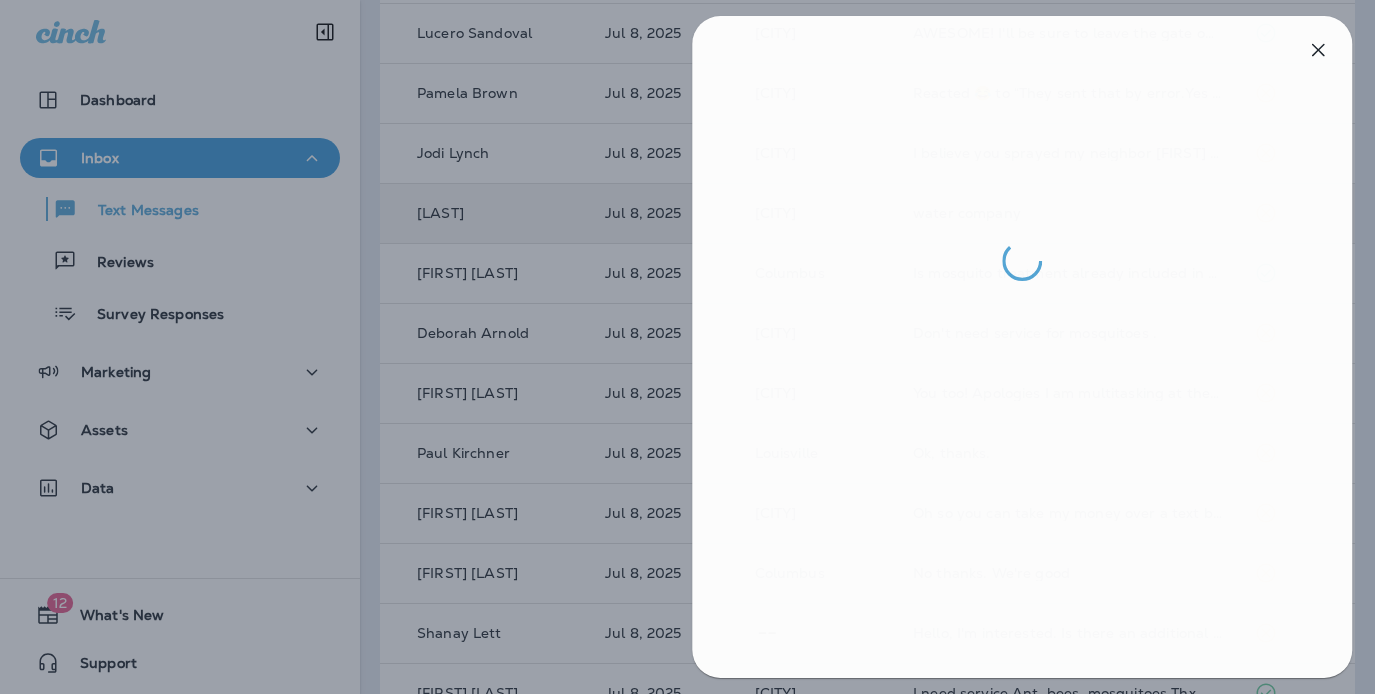 drag, startPoint x: 645, startPoint y: 326, endPoint x: 665, endPoint y: 325, distance: 20.024984 